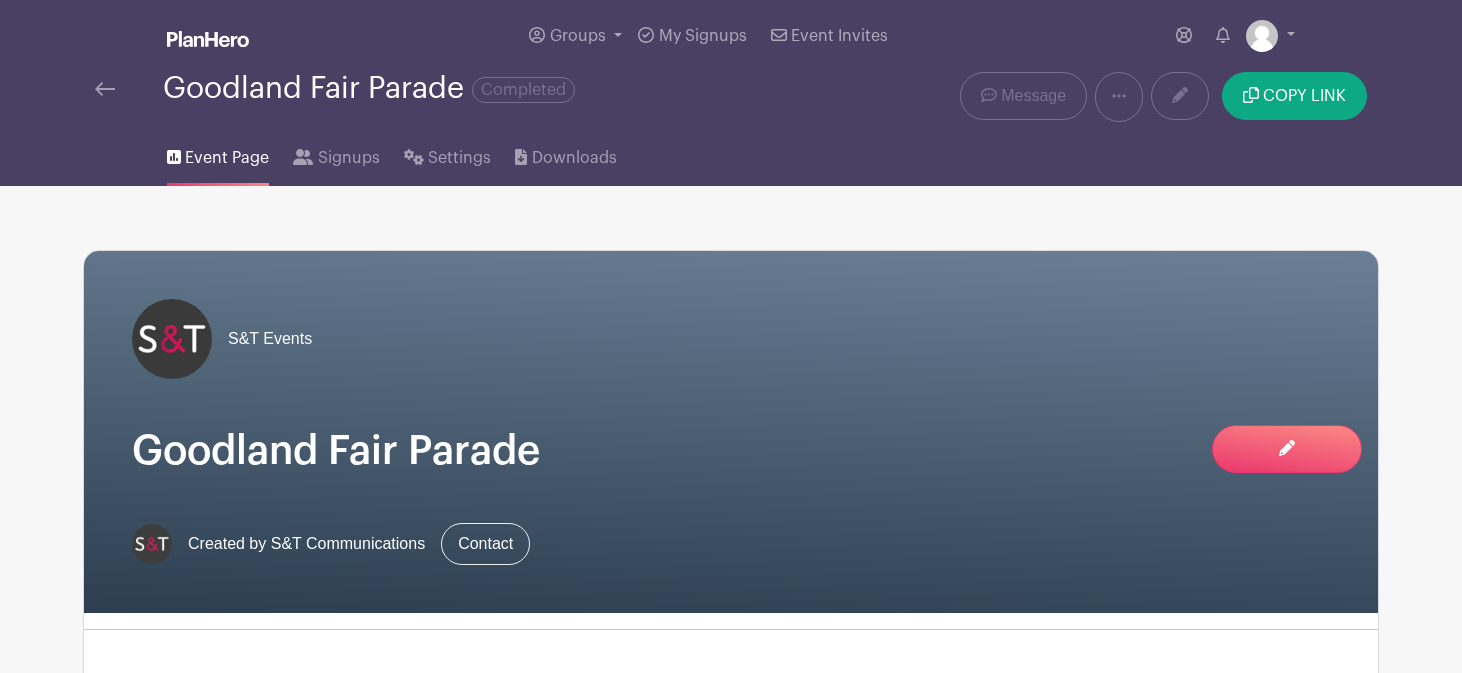 scroll, scrollTop: 1167, scrollLeft: 0, axis: vertical 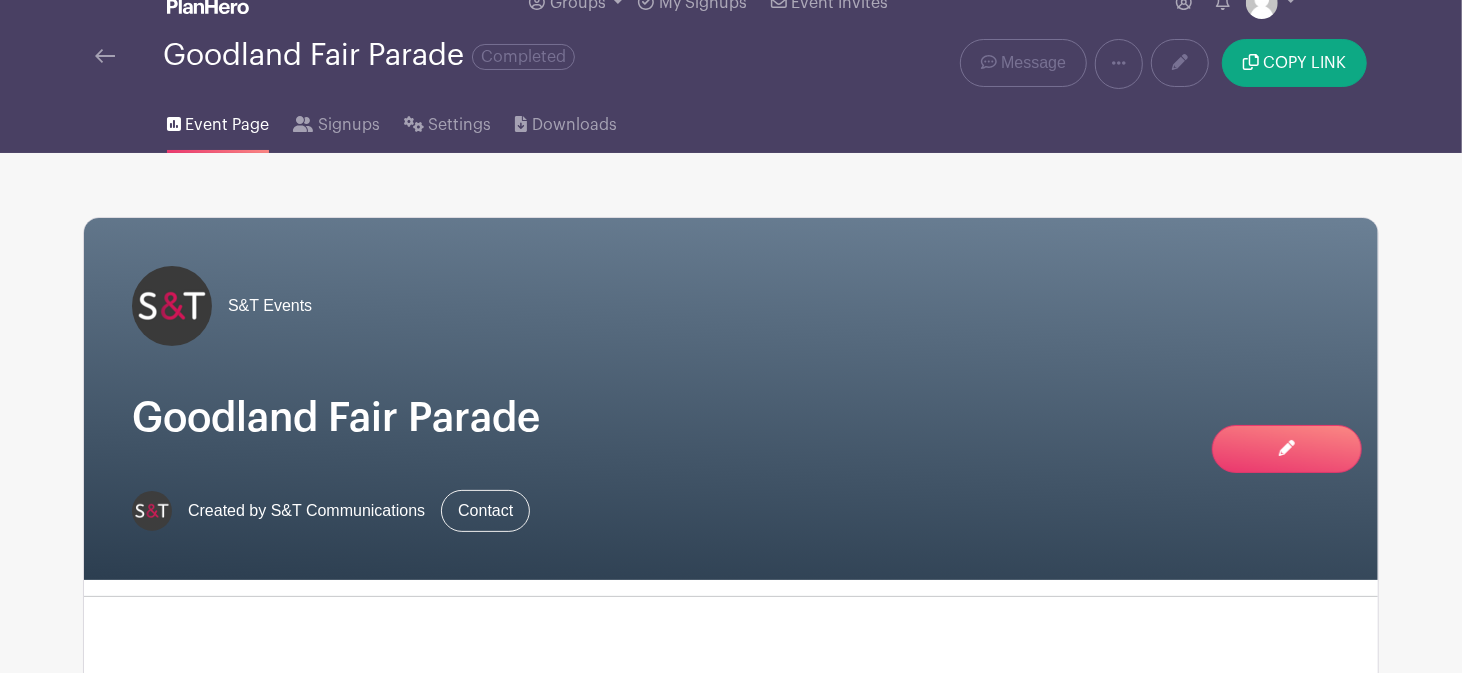 click at bounding box center [105, 56] 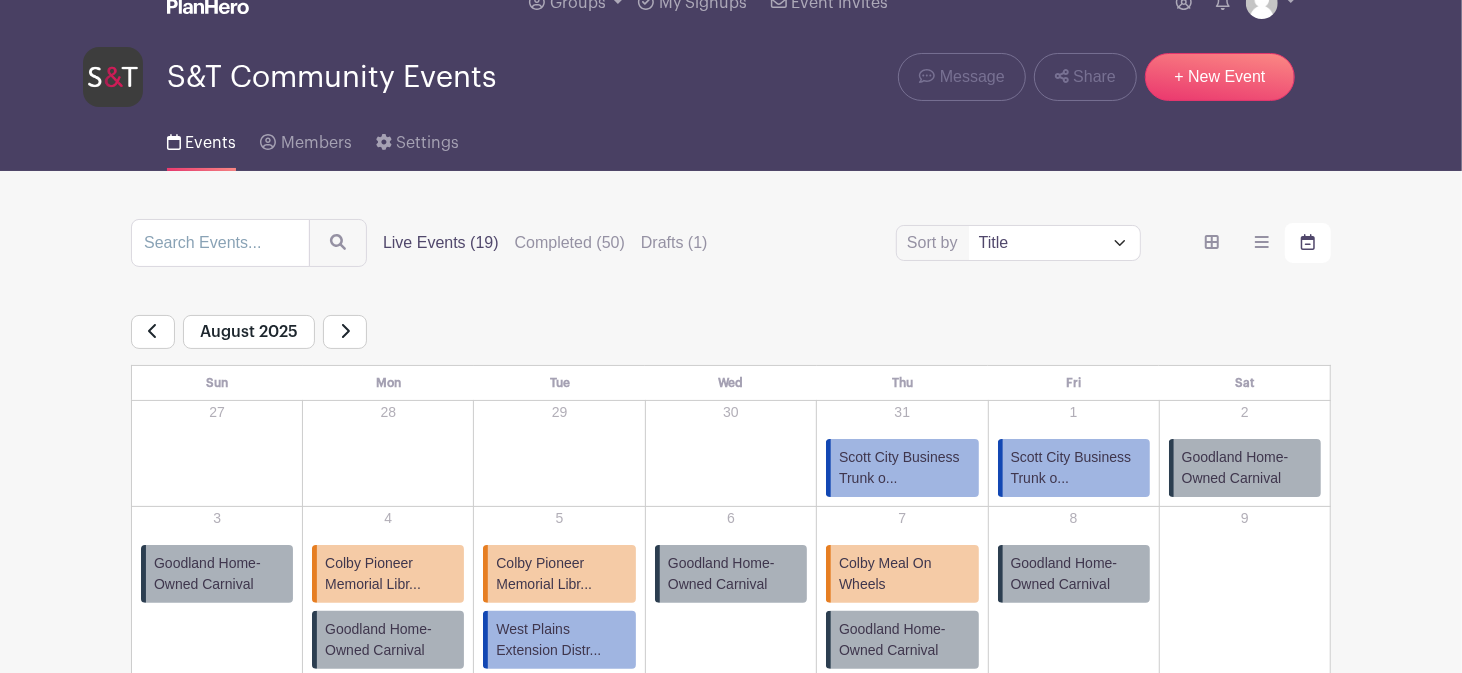 scroll, scrollTop: 0, scrollLeft: 0, axis: both 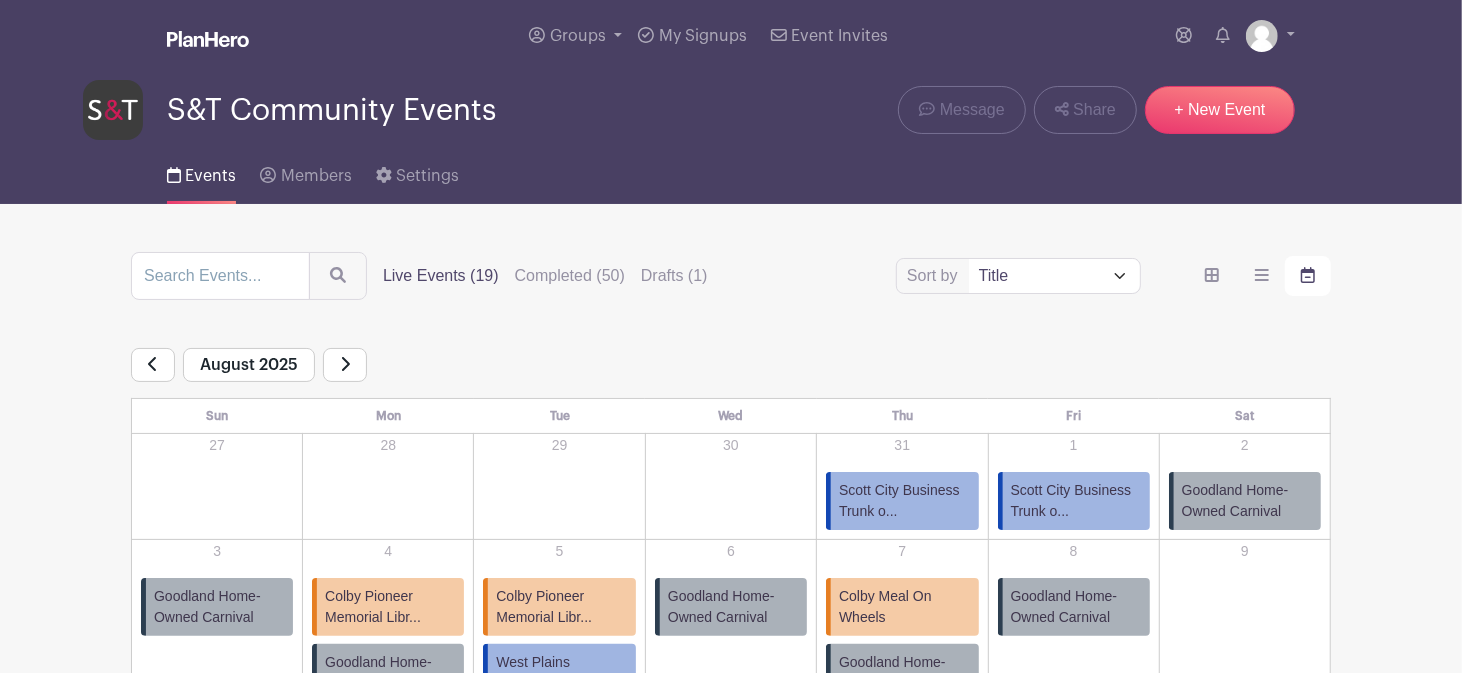 click at bounding box center [345, 365] 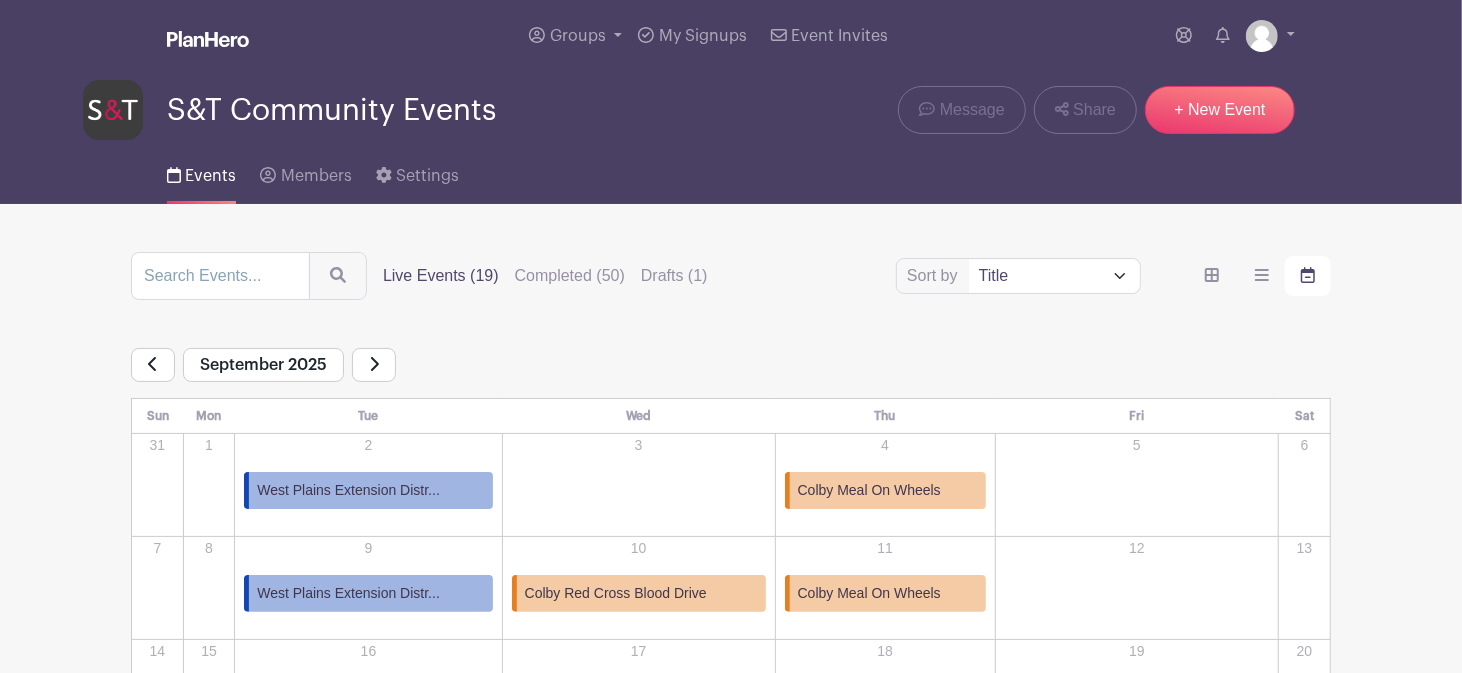 click on "September 2025" at bounding box center (263, 365) 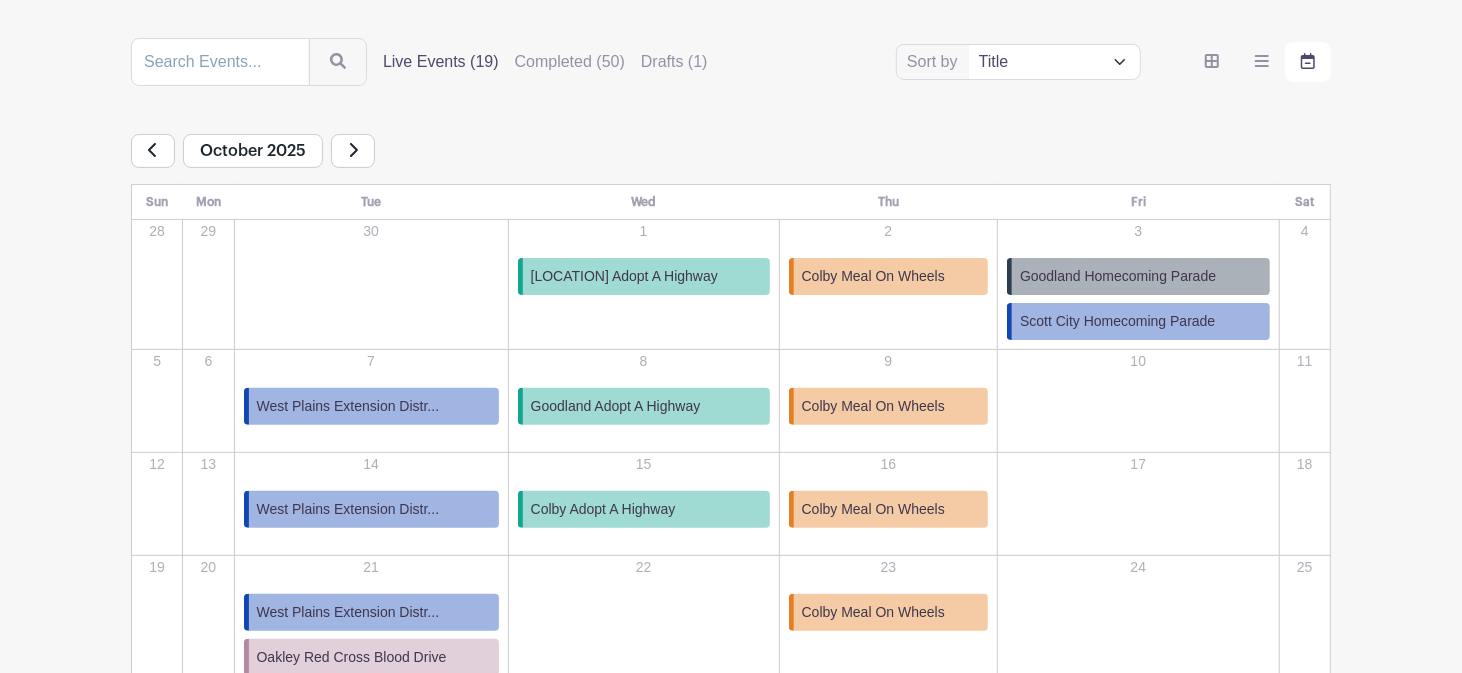 scroll, scrollTop: 224, scrollLeft: 0, axis: vertical 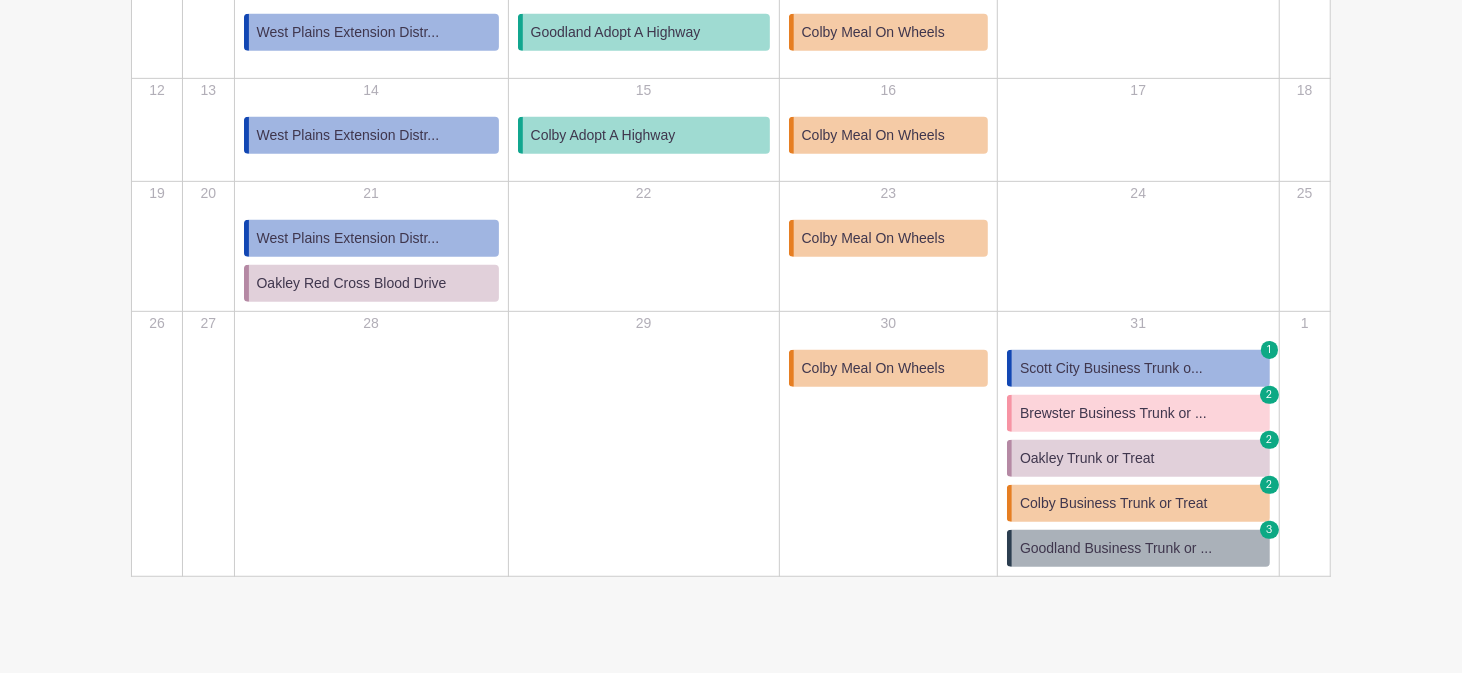 click on "Scott City Business Trunk o..." at bounding box center [1111, 368] 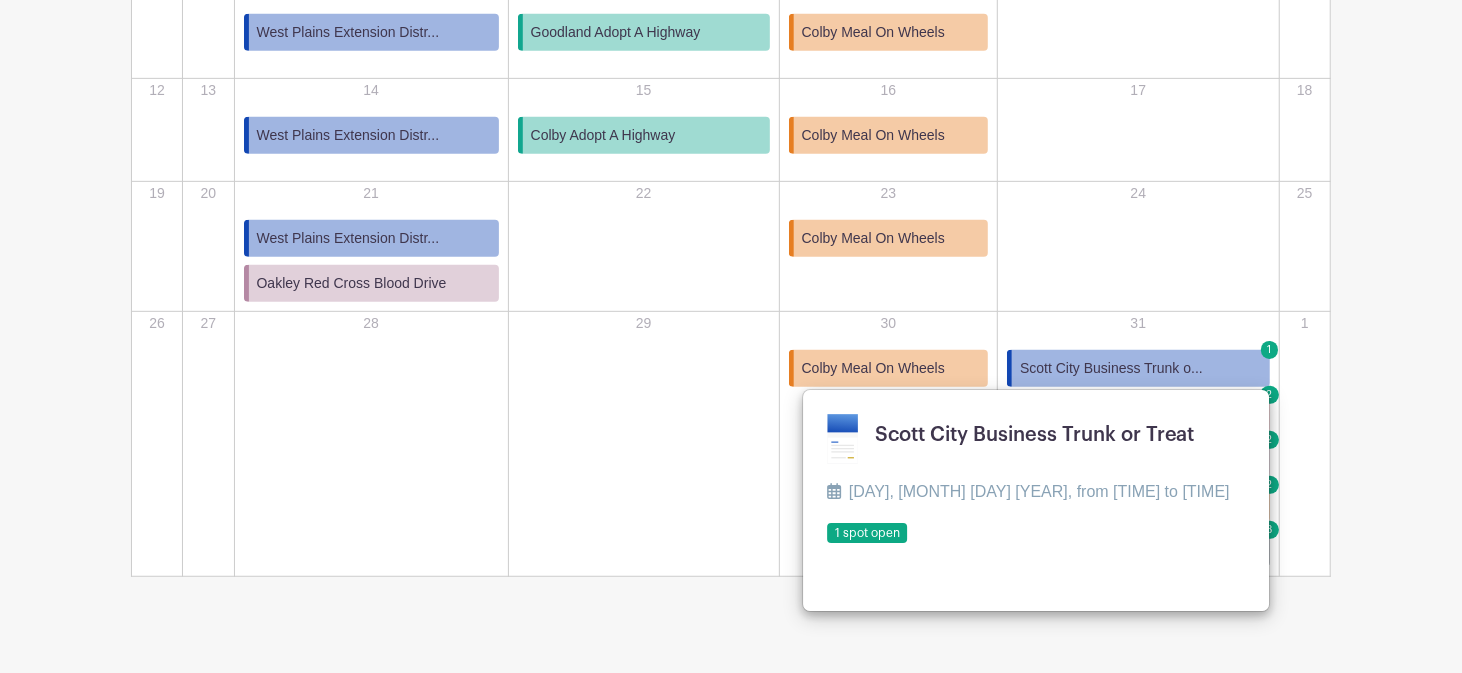 click at bounding box center [827, 544] 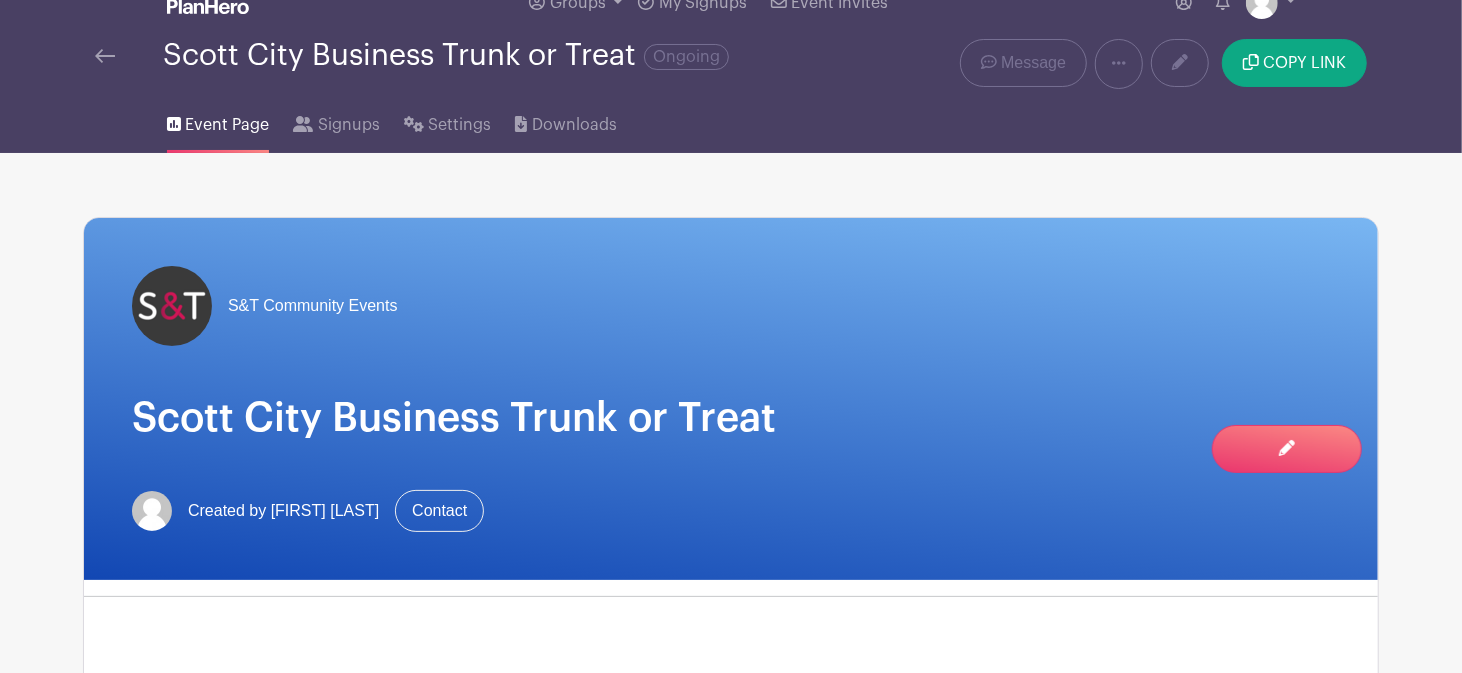 scroll, scrollTop: 0, scrollLeft: 0, axis: both 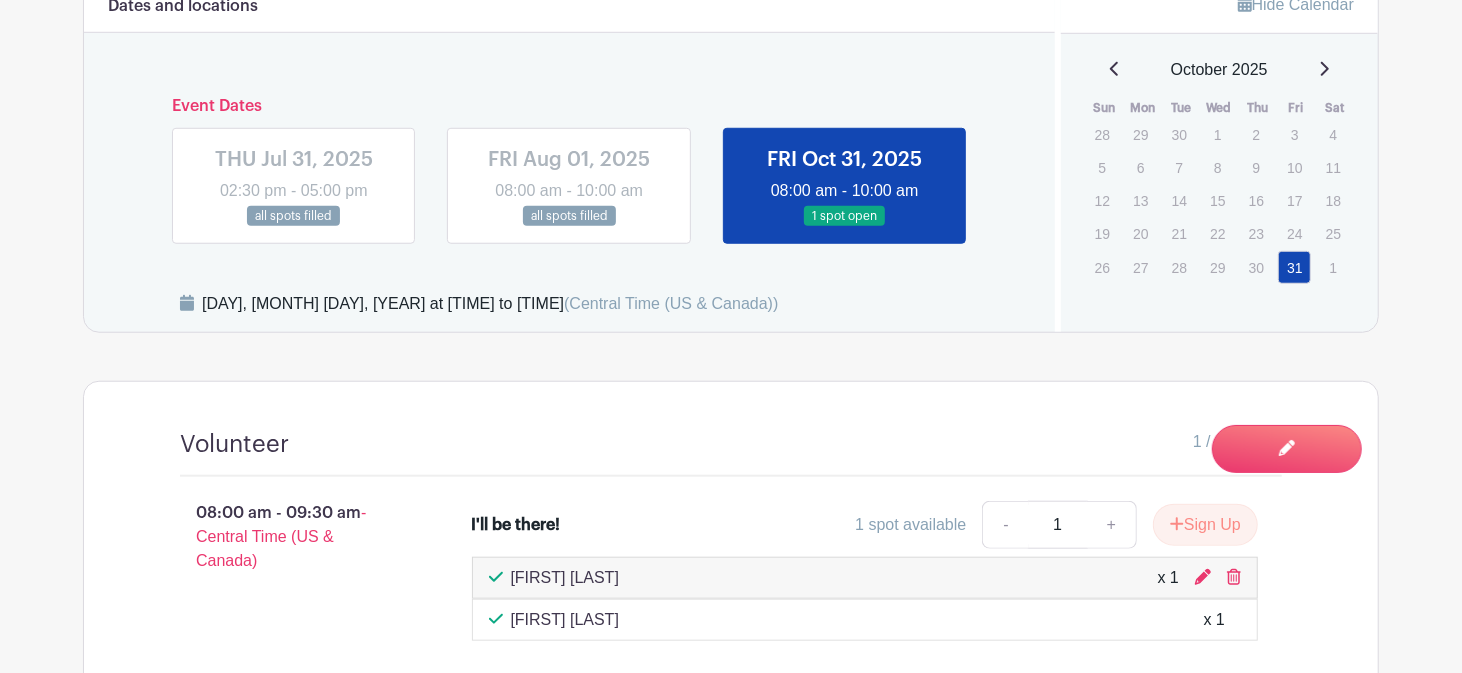 click at bounding box center (294, 227) 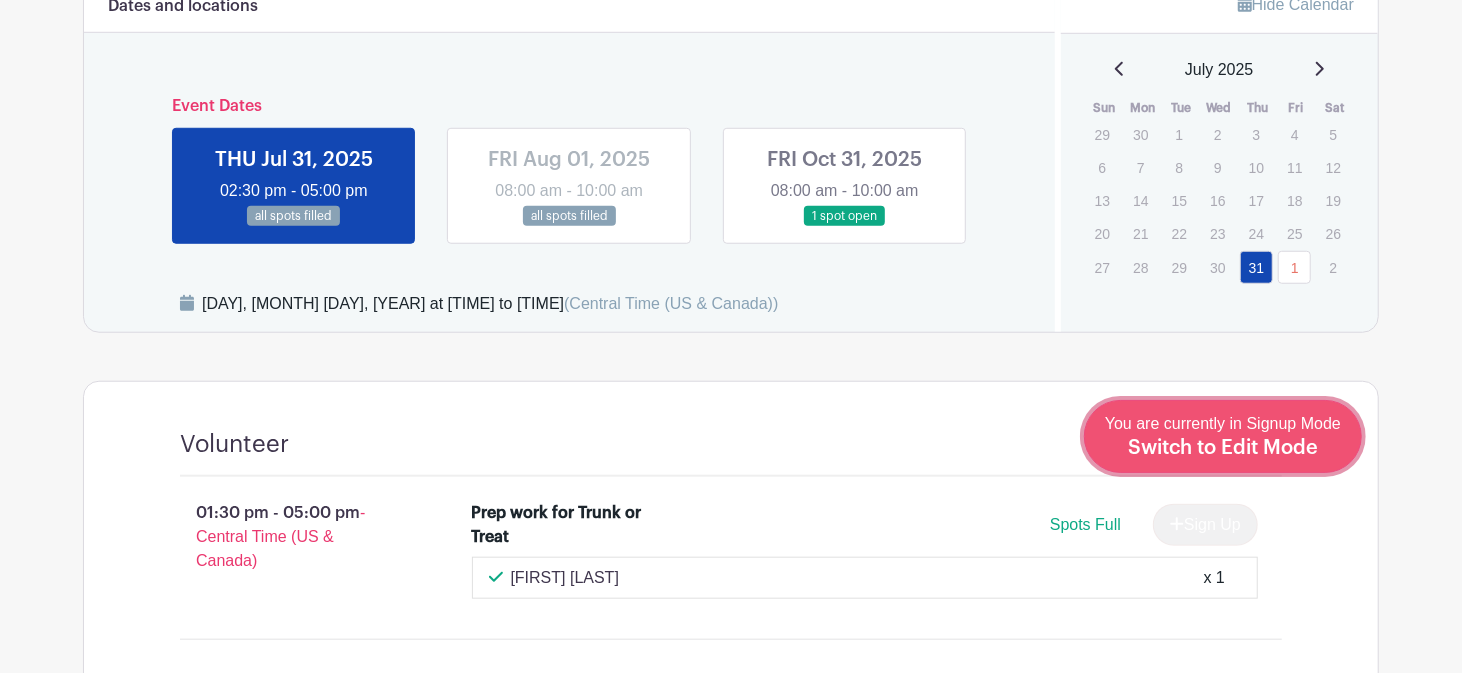 click on "You are currently in Signup Mode
Switch to Edit Mode" at bounding box center [1223, 436] 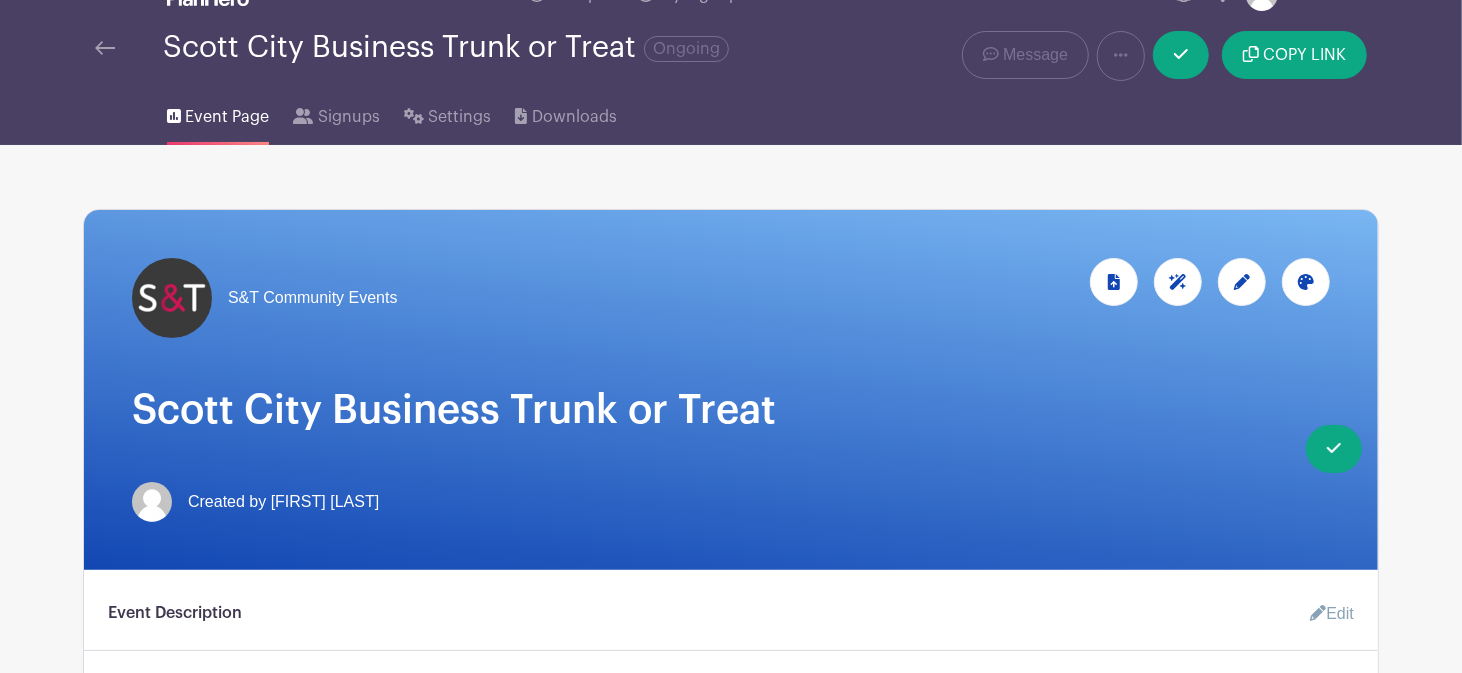 scroll, scrollTop: 0, scrollLeft: 0, axis: both 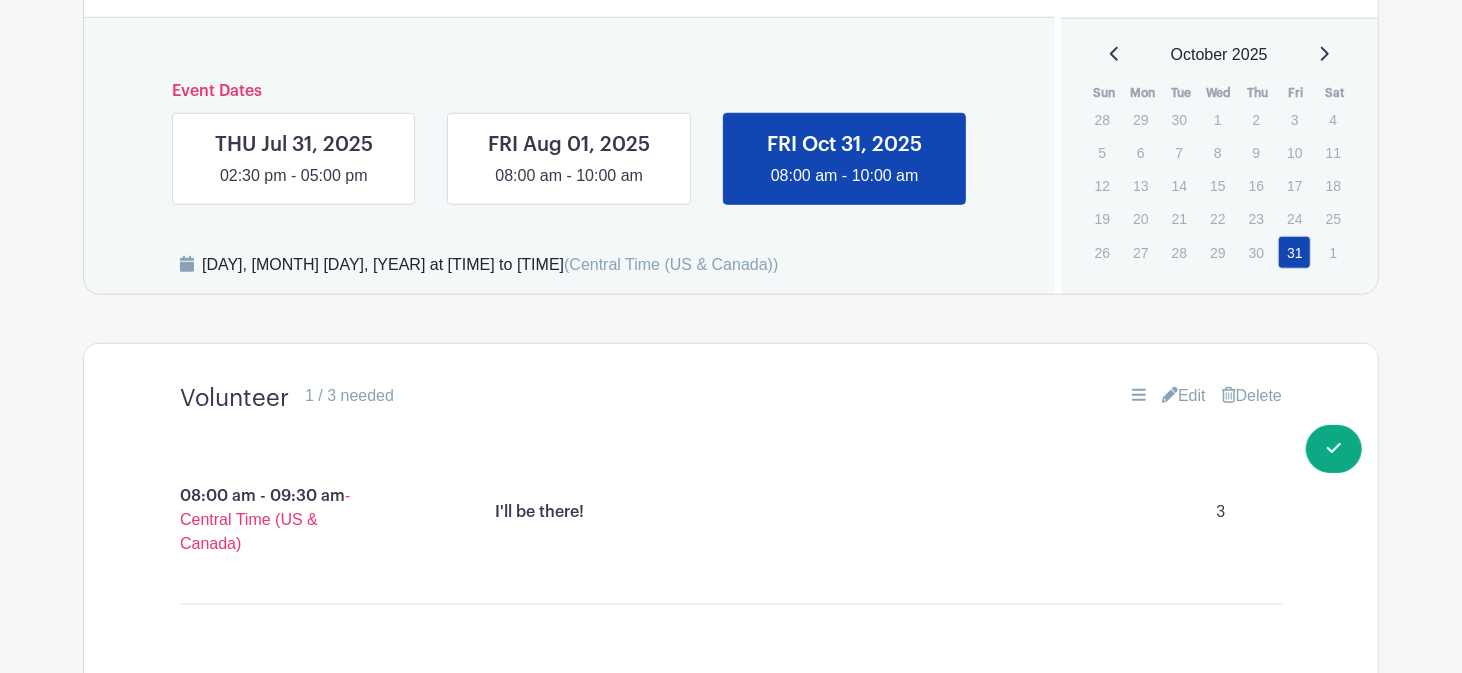 click on "Delete" at bounding box center [1252, 396] 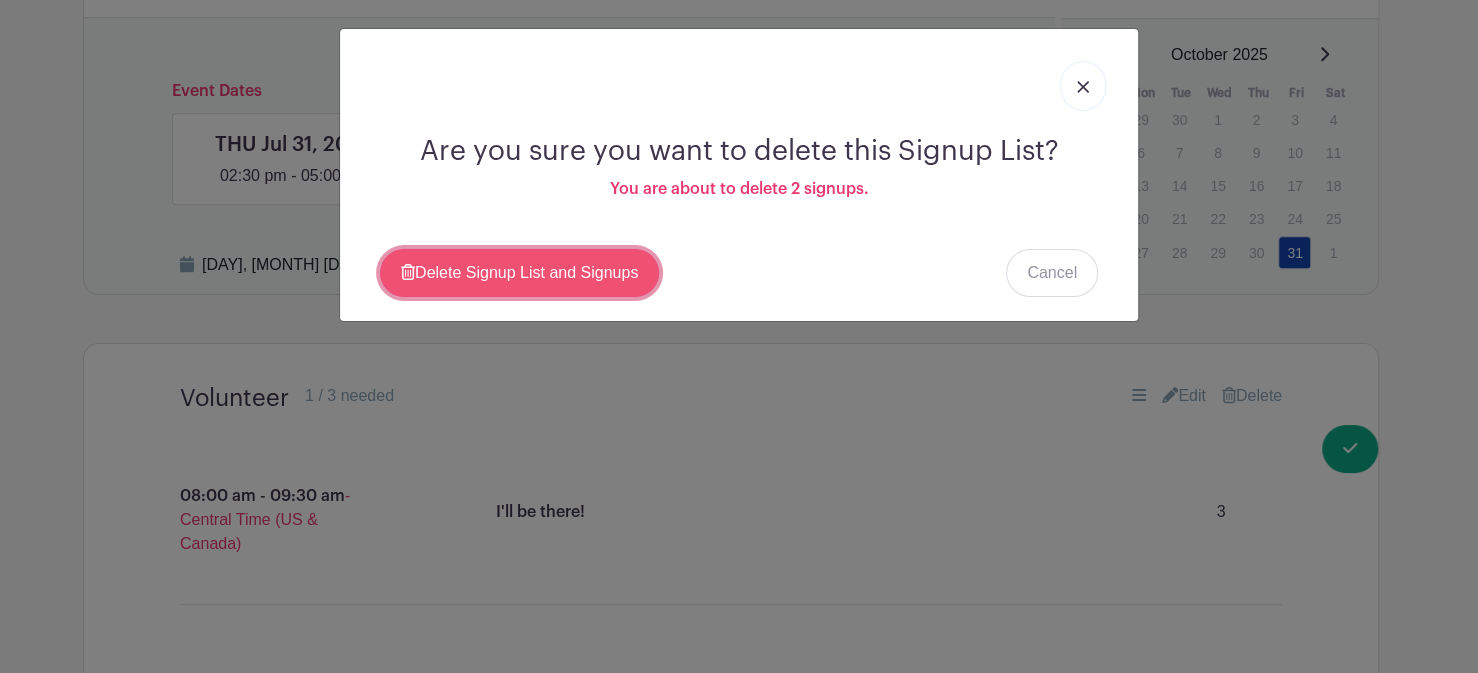 click on "Delete Signup List and Signups" at bounding box center (519, 273) 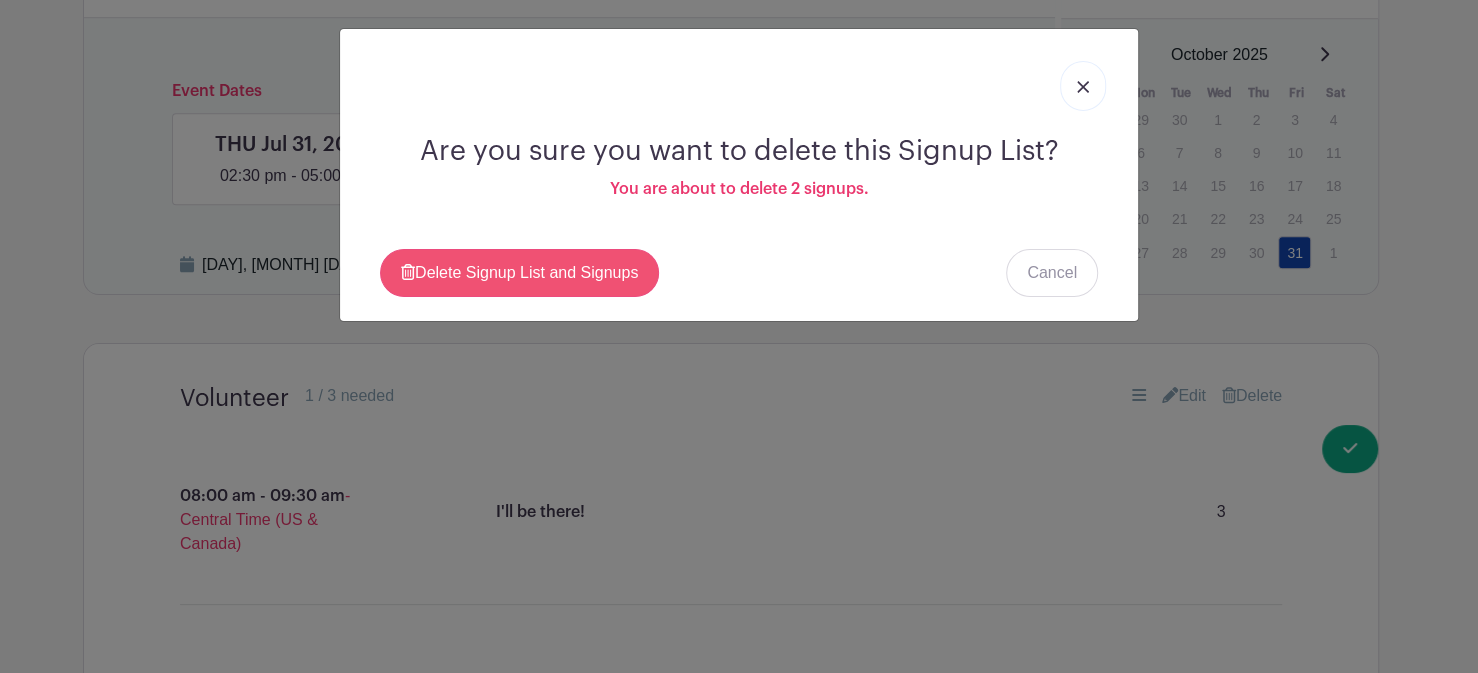 scroll, scrollTop: 1014, scrollLeft: 0, axis: vertical 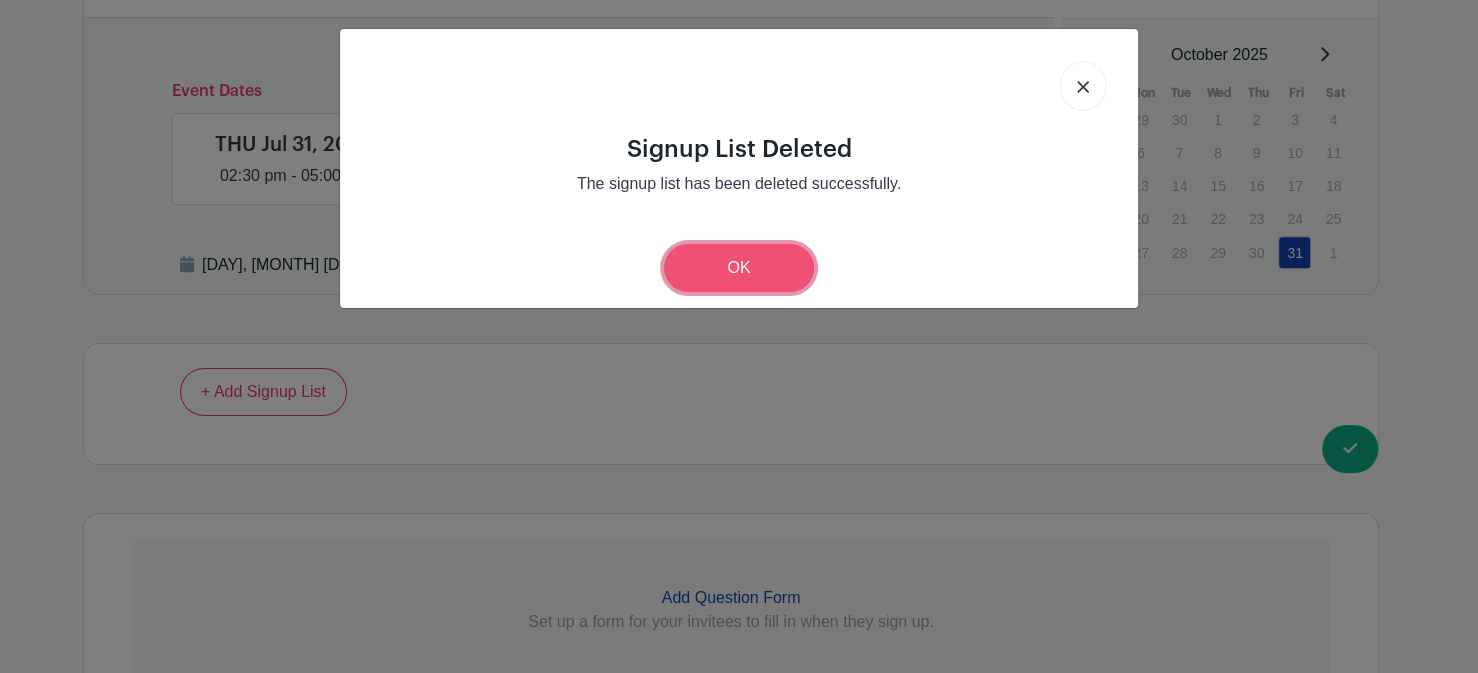 click on "OK" at bounding box center [739, 268] 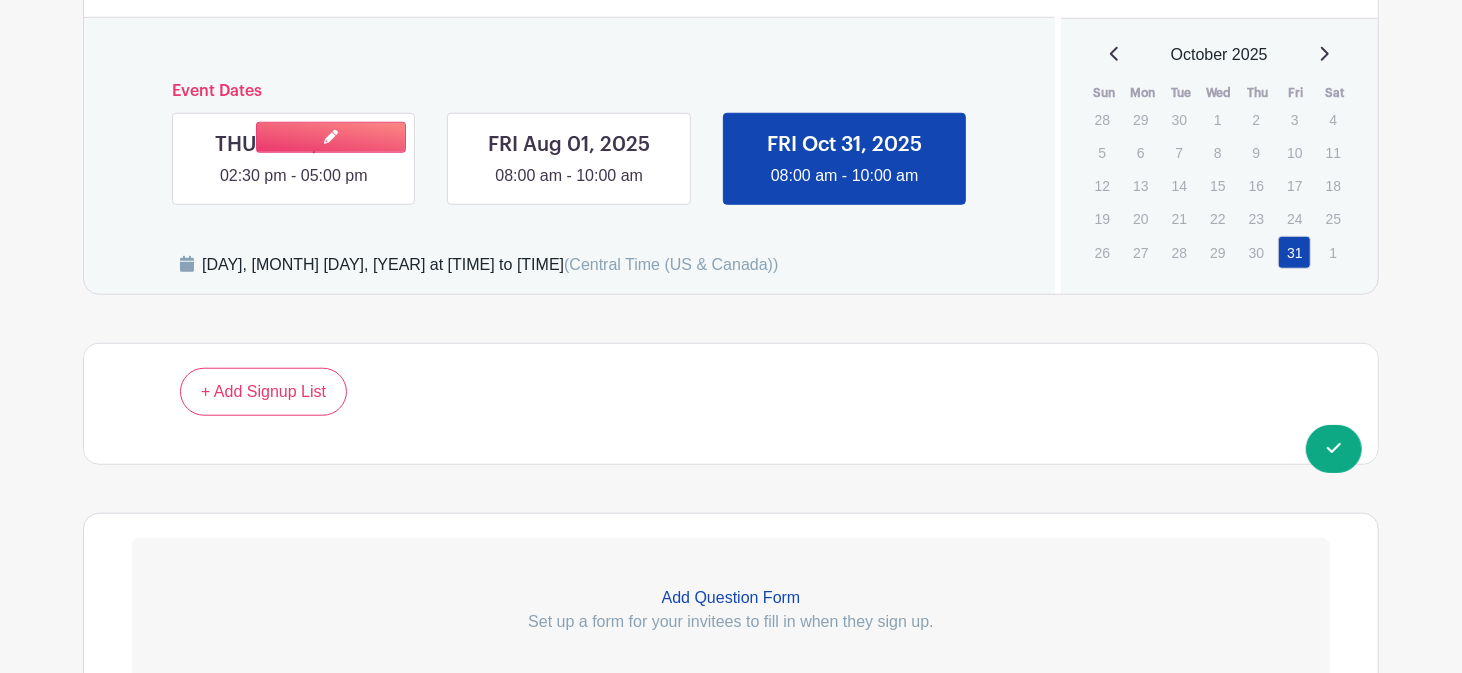 click at bounding box center (294, 188) 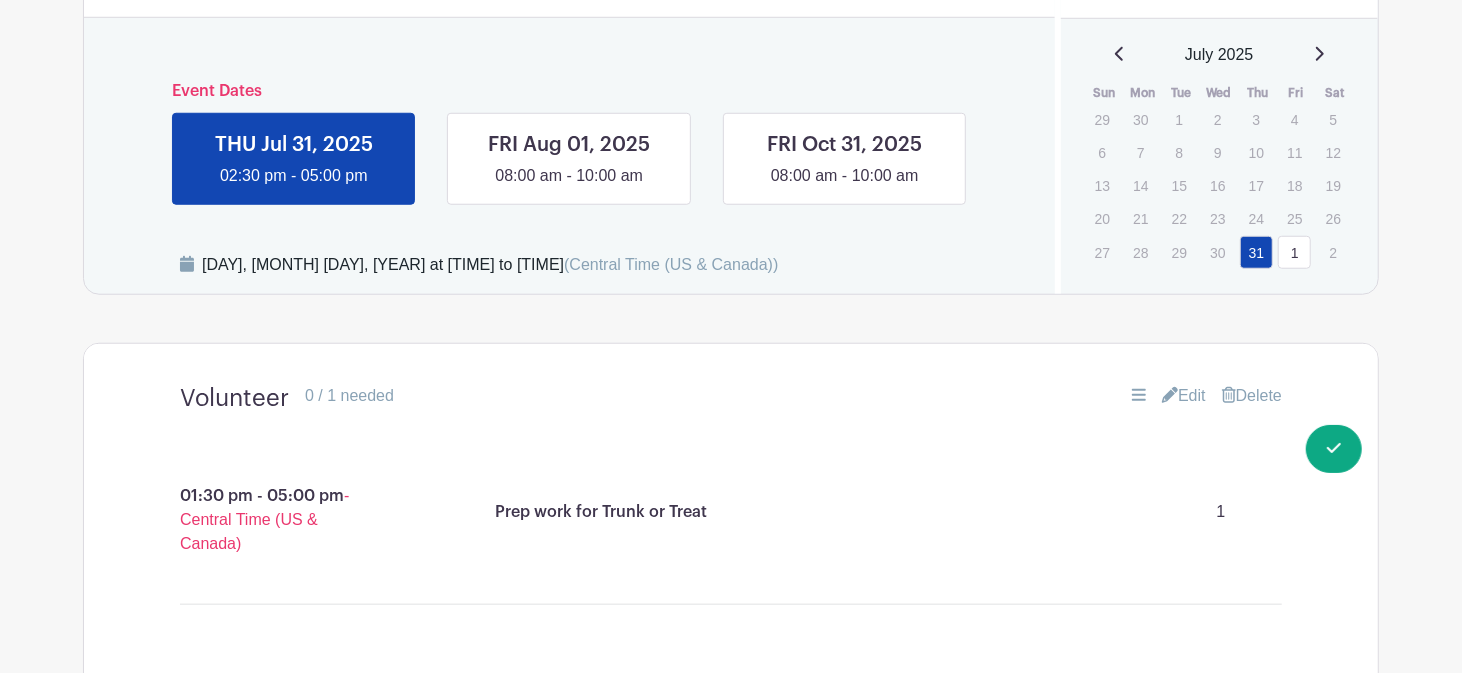click on "Delete" at bounding box center [1252, 396] 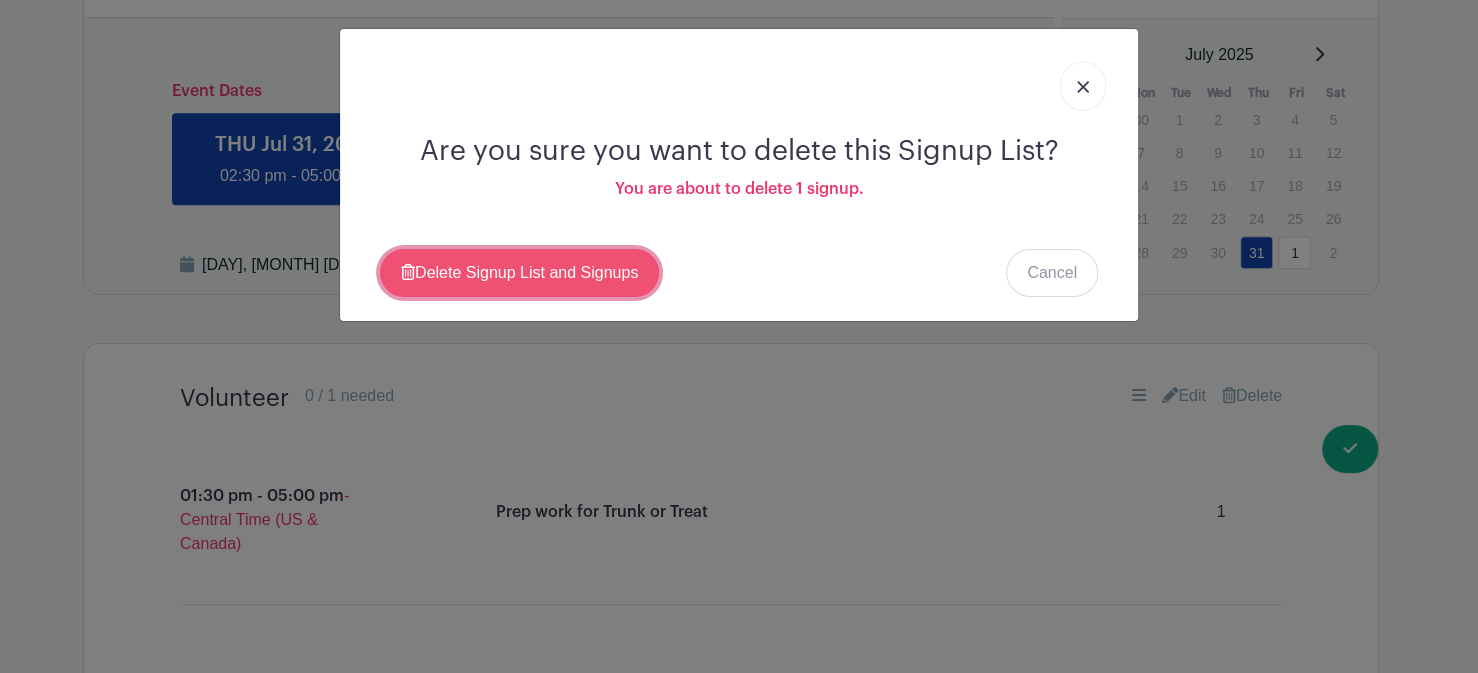 click on "Delete Signup List and Signups" at bounding box center [519, 273] 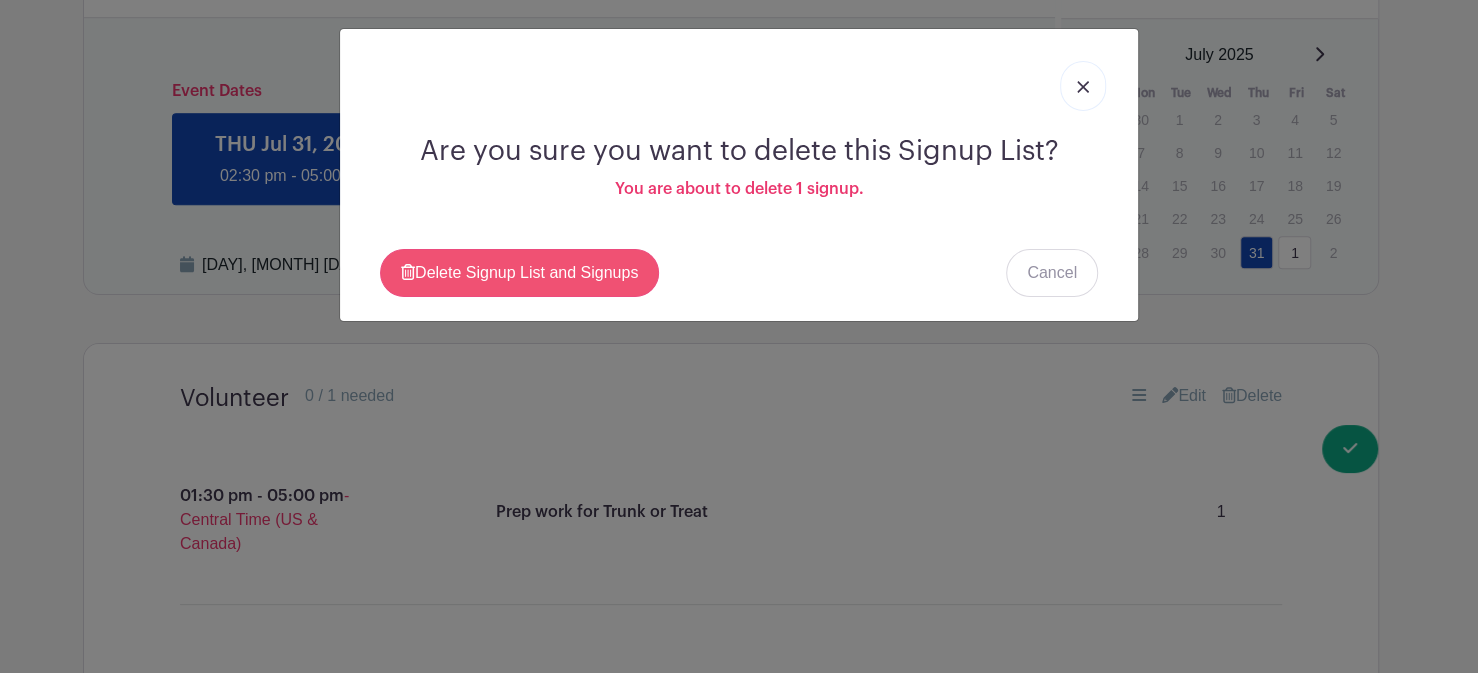 scroll, scrollTop: 1014, scrollLeft: 0, axis: vertical 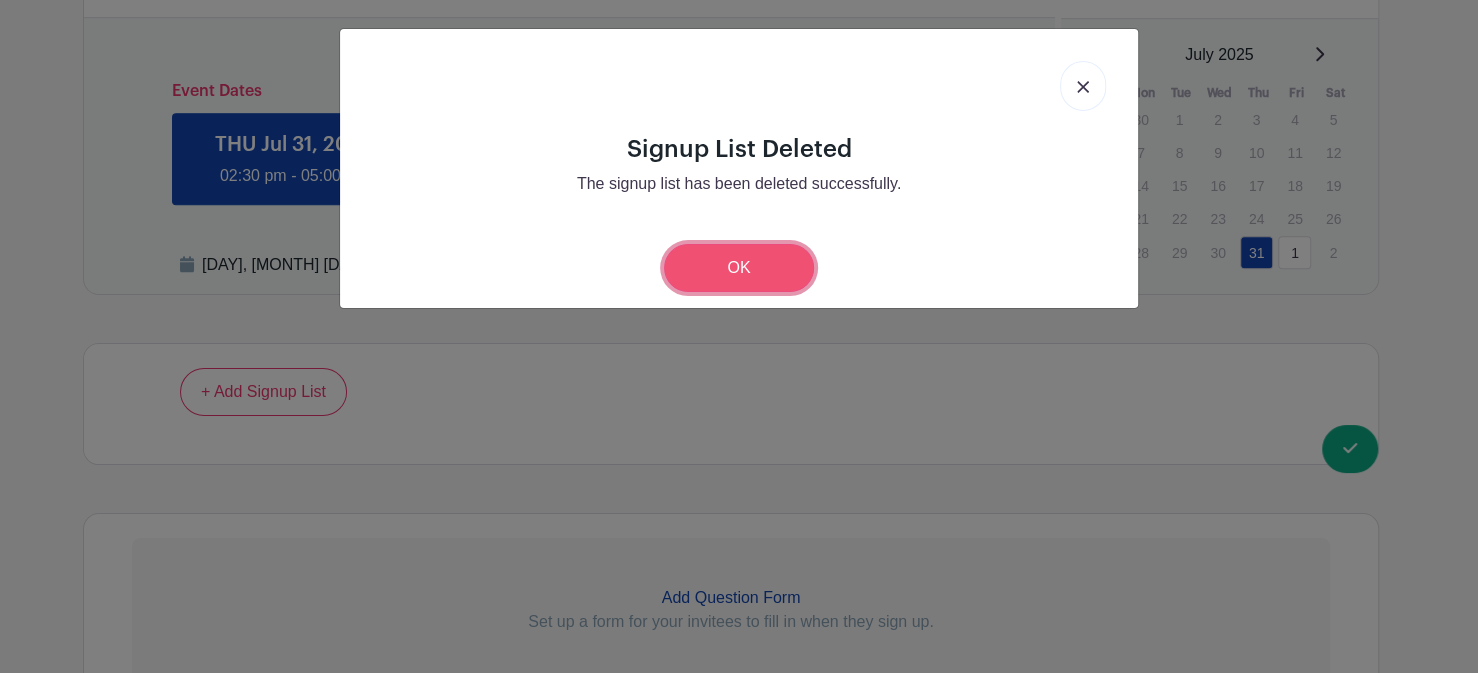 click on "OK" at bounding box center (739, 268) 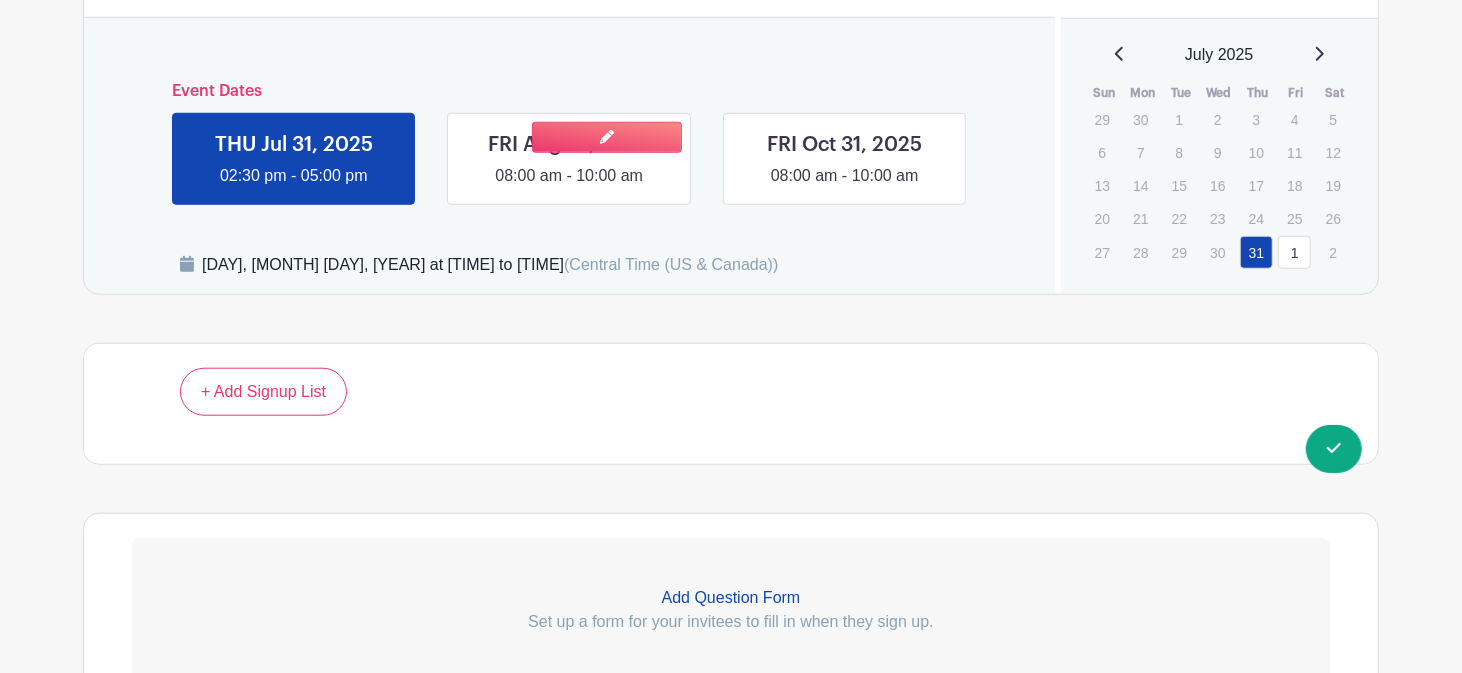 click at bounding box center [569, 188] 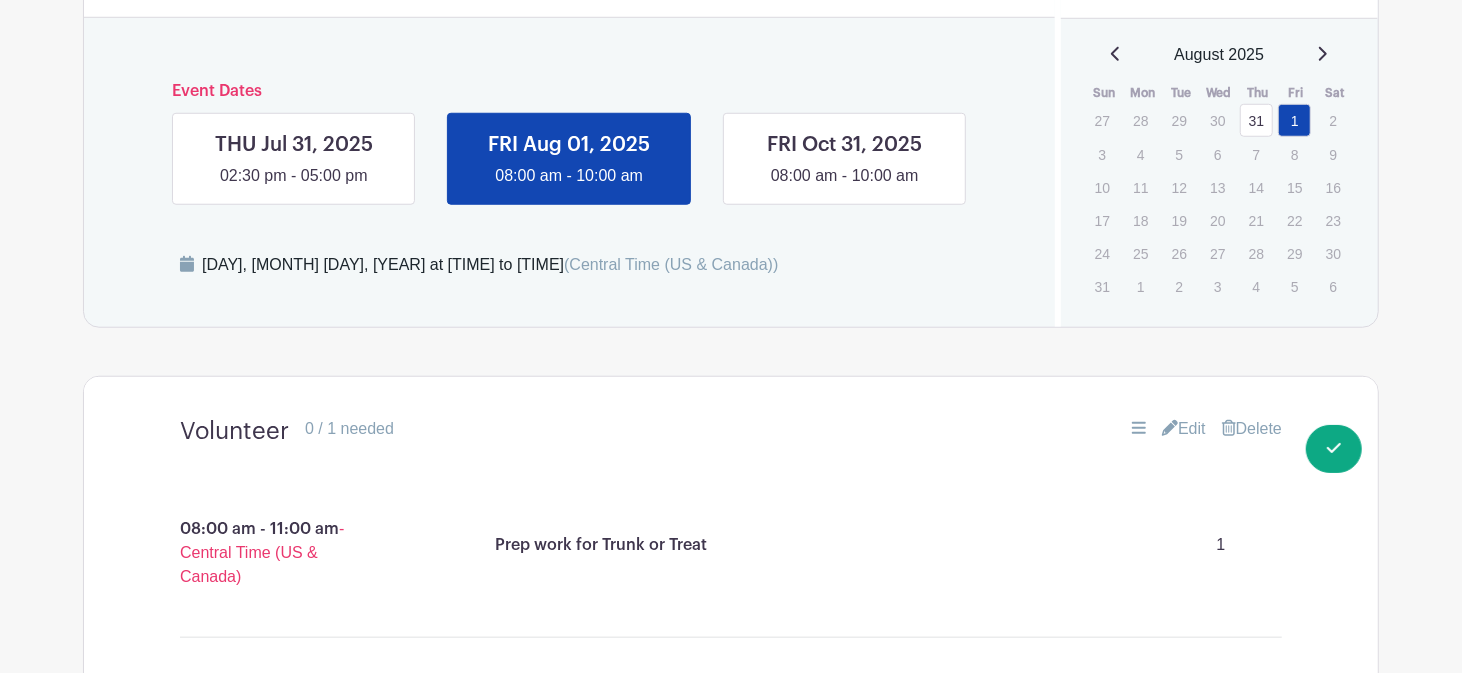 click on "Delete" at bounding box center [1252, 429] 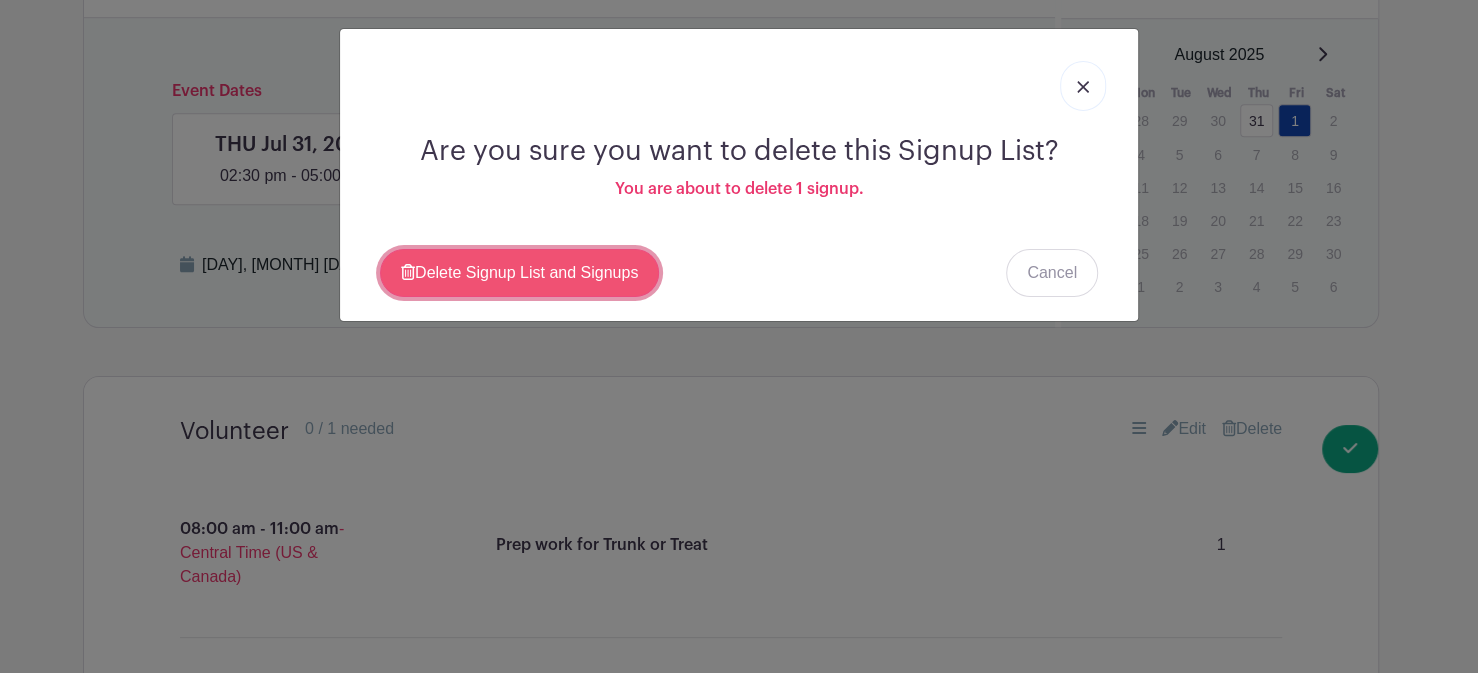 click on "Delete Signup List and Signups" at bounding box center (519, 273) 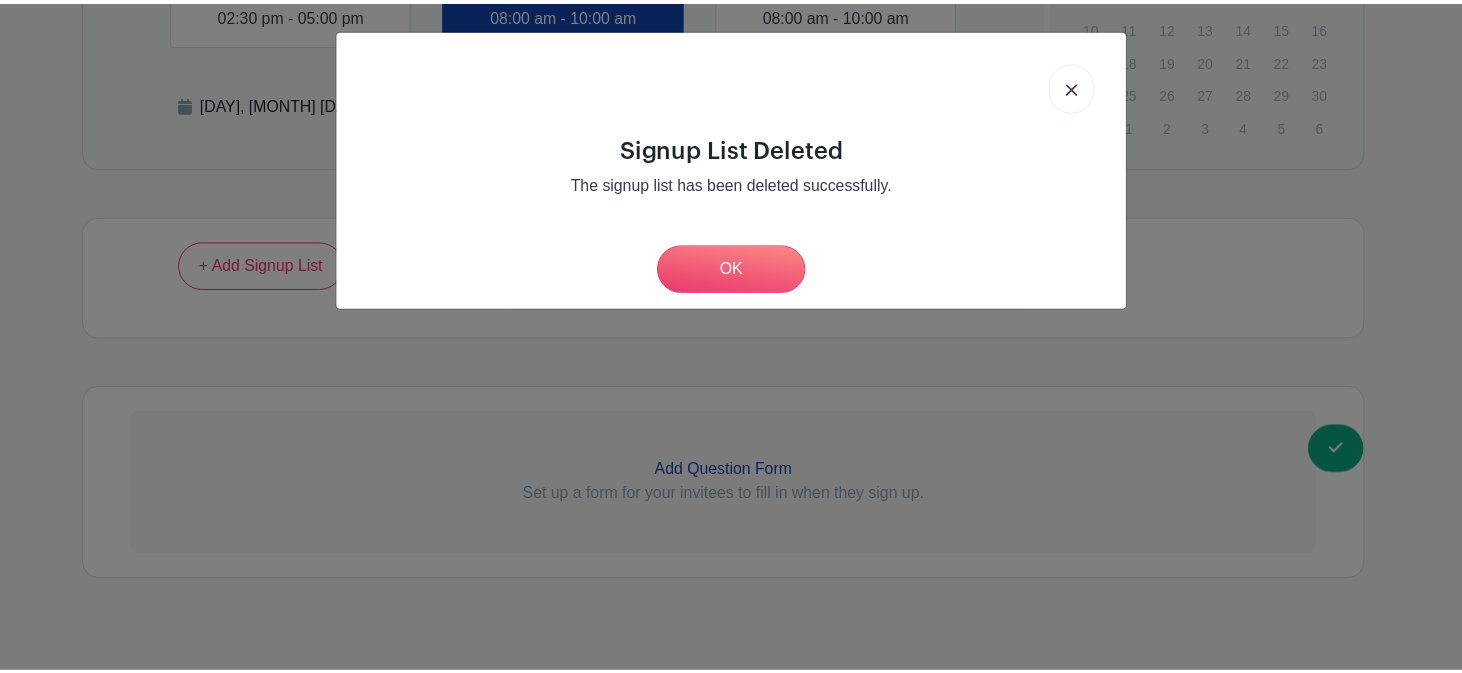scroll, scrollTop: 1014, scrollLeft: 0, axis: vertical 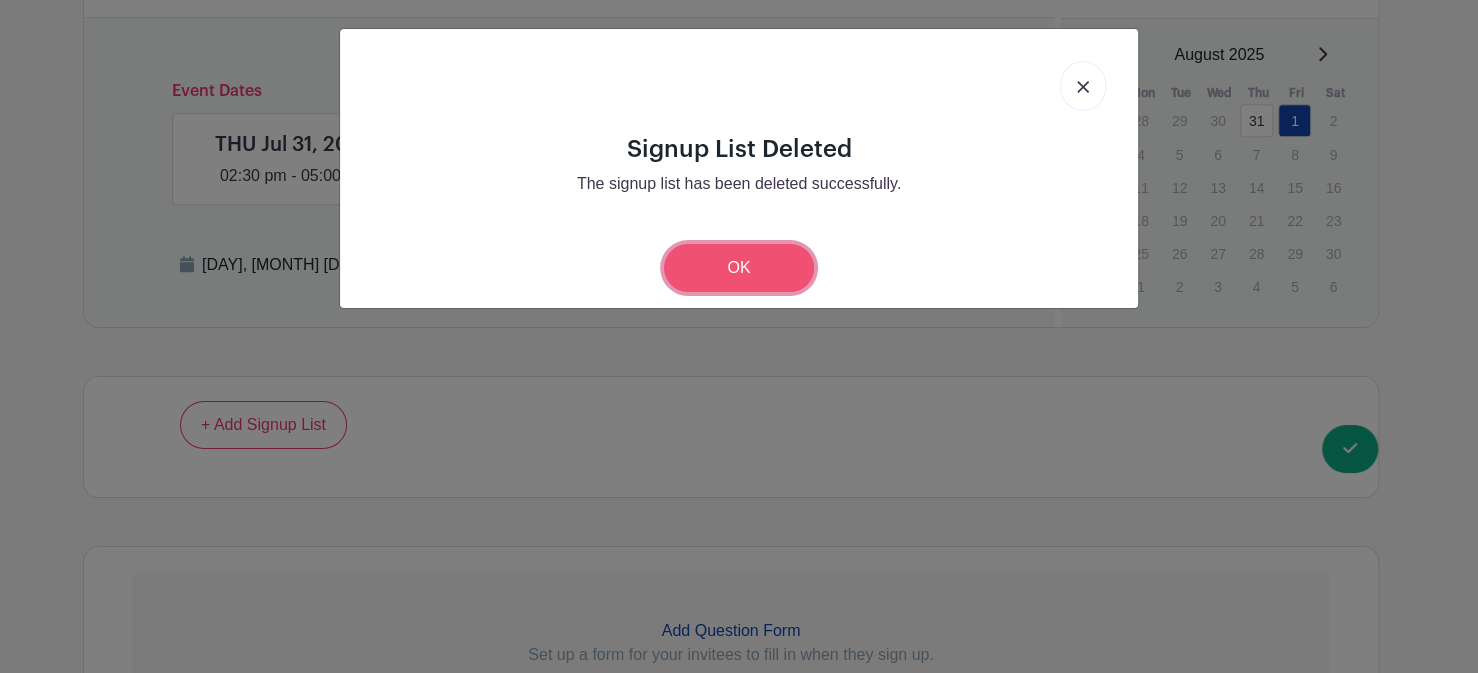 click on "OK" at bounding box center [739, 268] 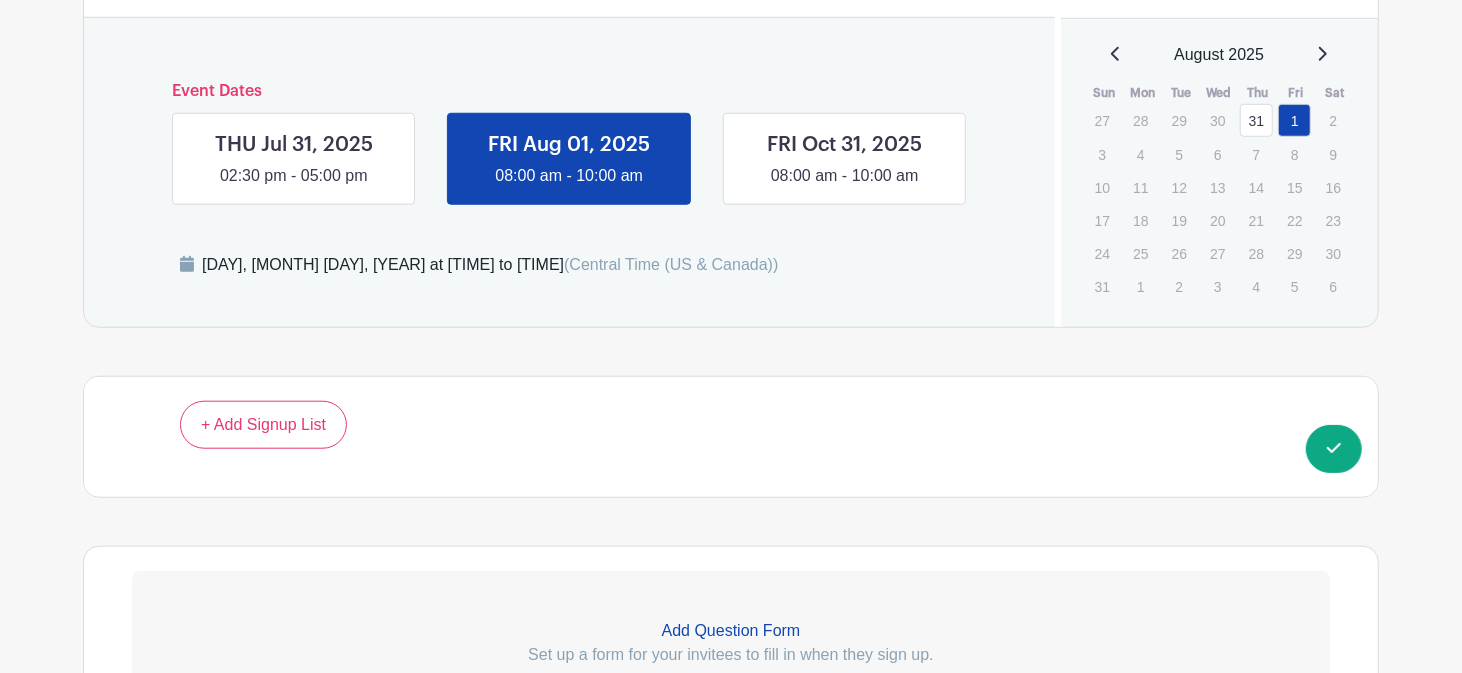 click on "Groups
All Groups
Malinda's Events
S&T Community Events
My Signups
Event Invites
My account
Downloads
Logout
Ongoing" at bounding box center (731, -75) 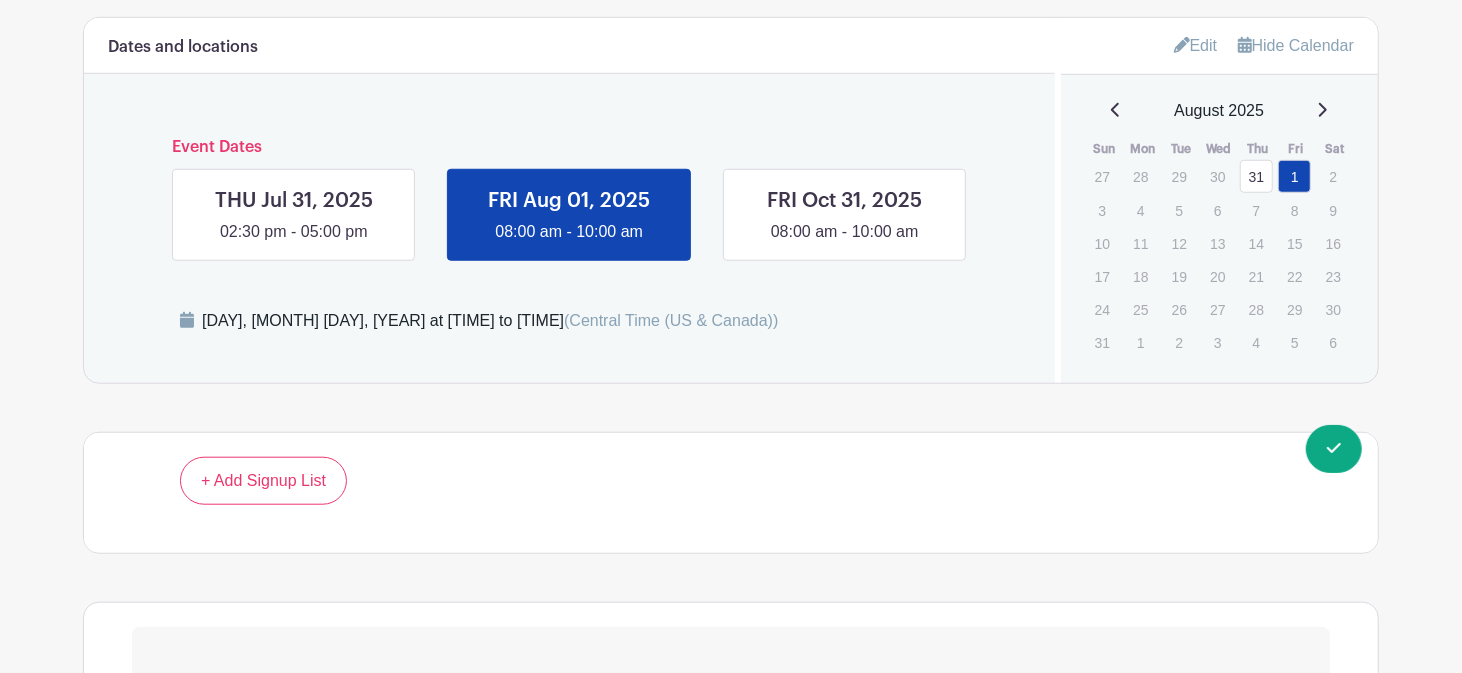 scroll, scrollTop: 761, scrollLeft: 0, axis: vertical 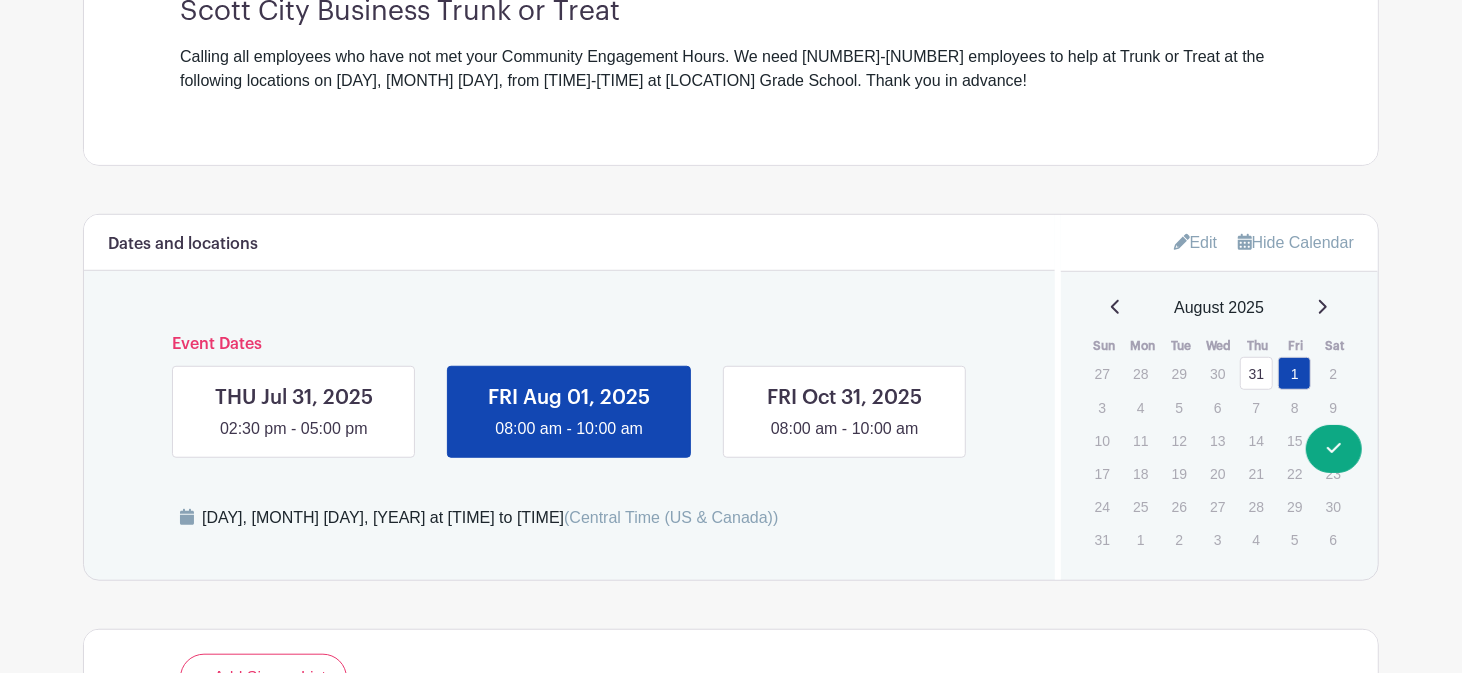 click on "Edit" at bounding box center [1196, 242] 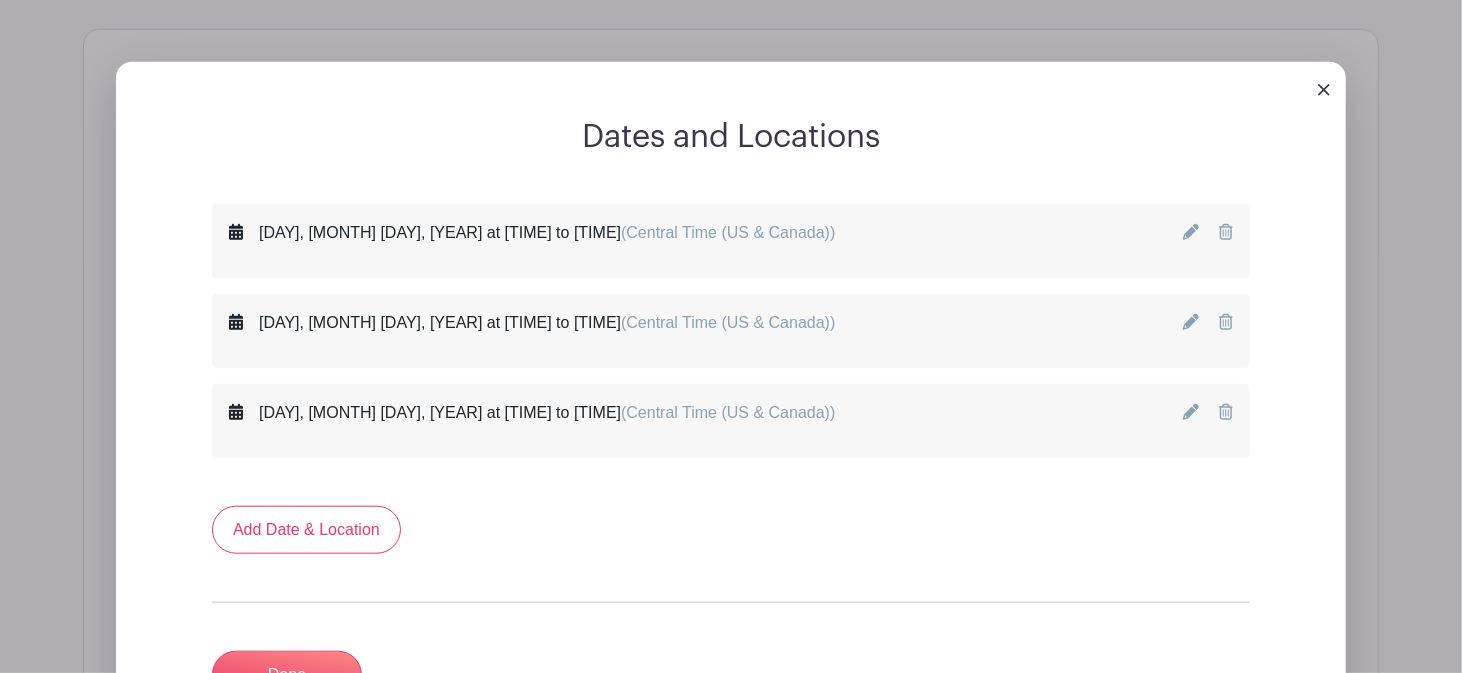 scroll, scrollTop: 951, scrollLeft: 0, axis: vertical 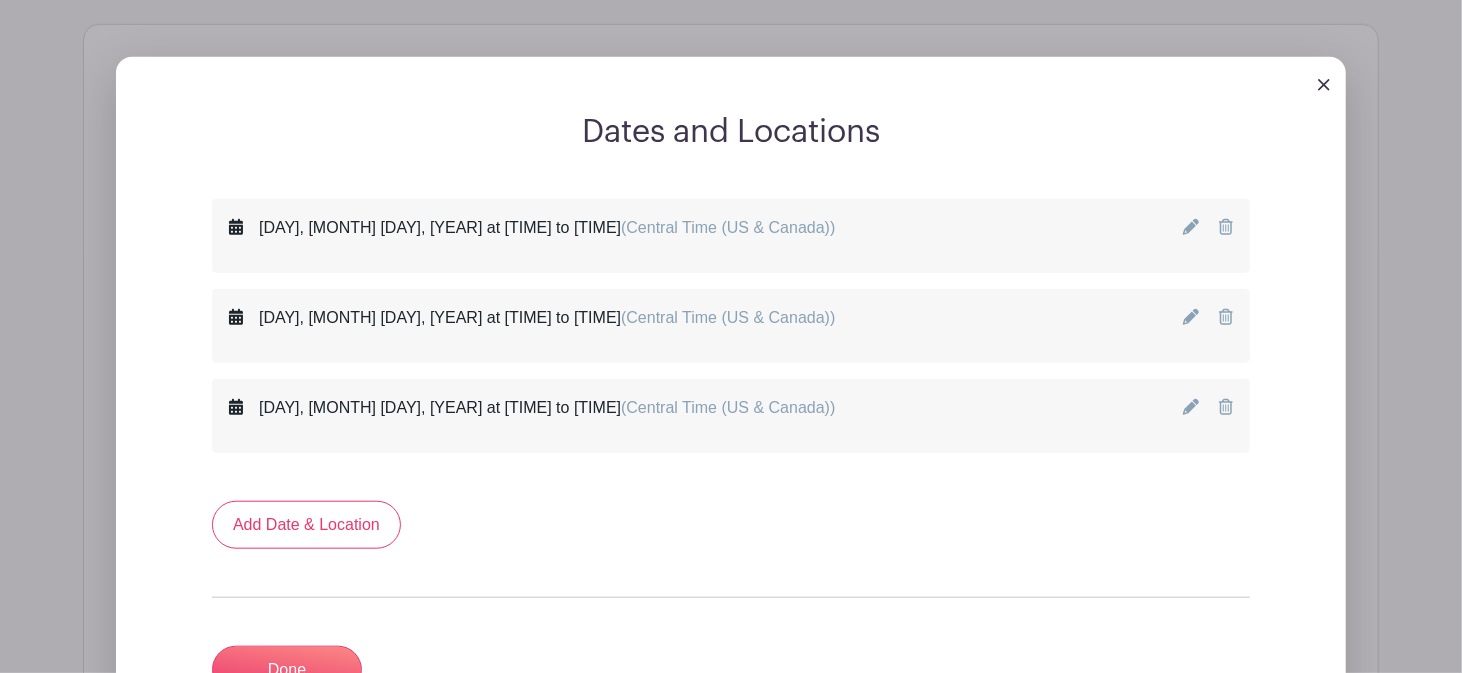 click 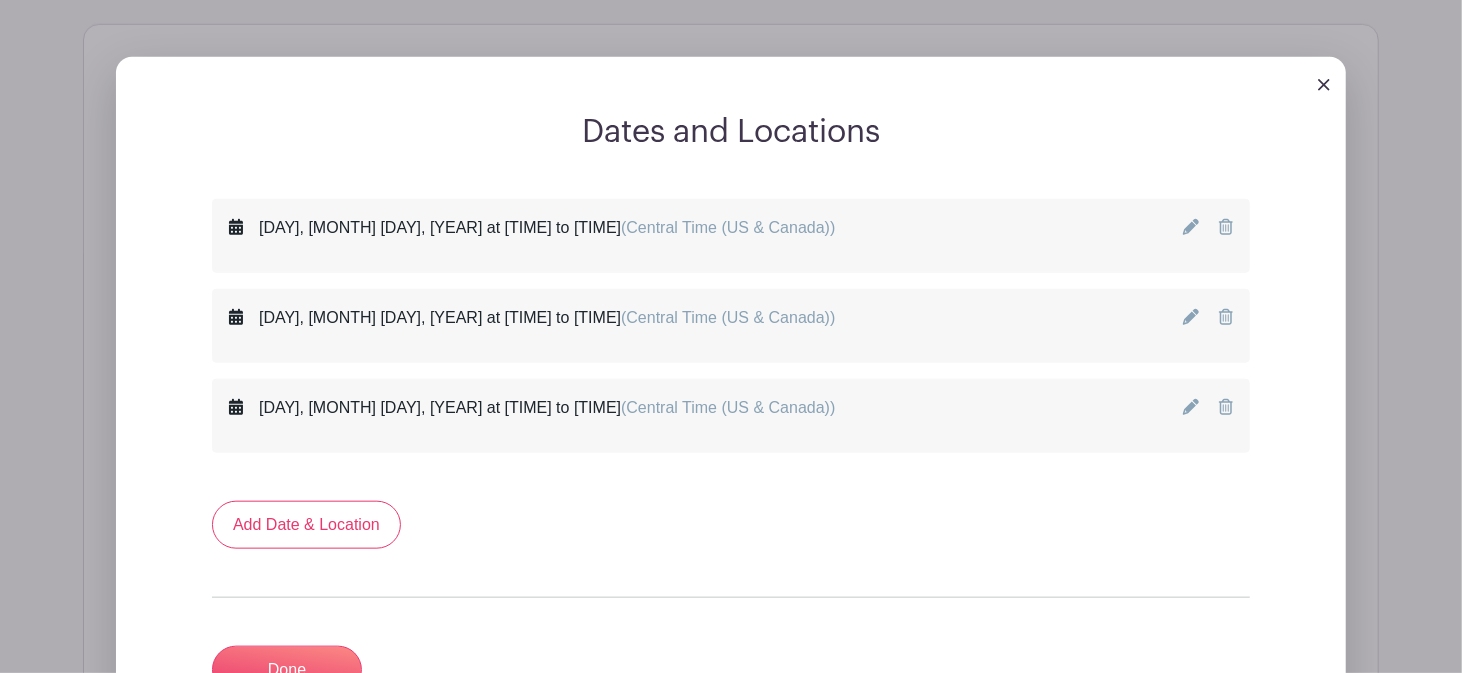 scroll, scrollTop: 951, scrollLeft: 0, axis: vertical 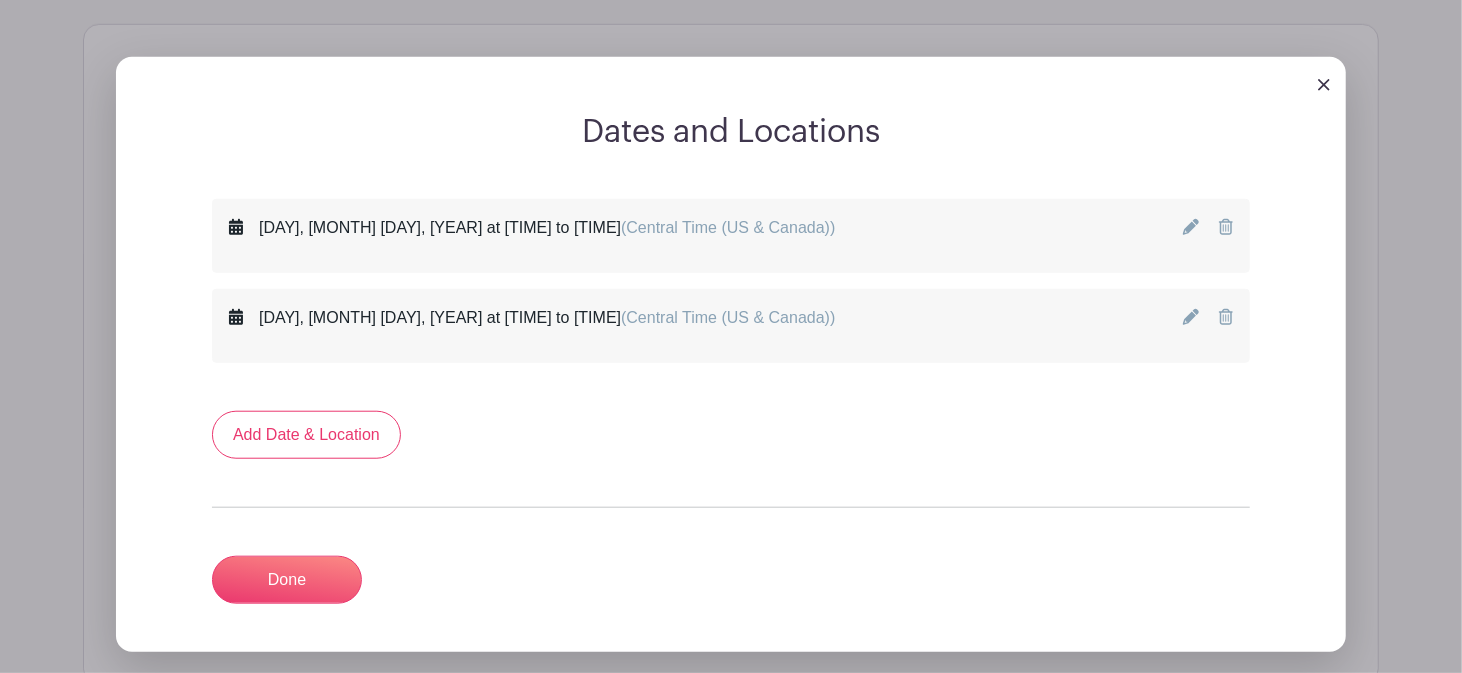 click 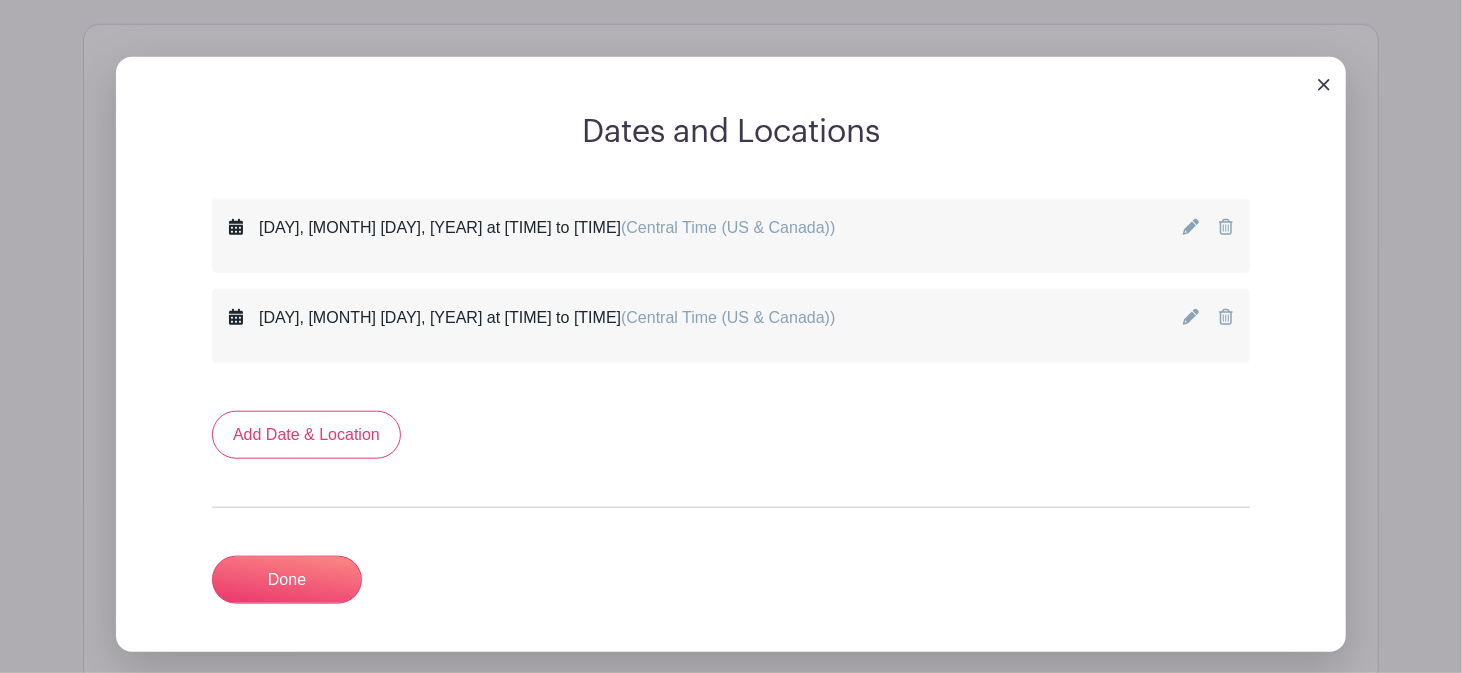 scroll, scrollTop: 951, scrollLeft: 0, axis: vertical 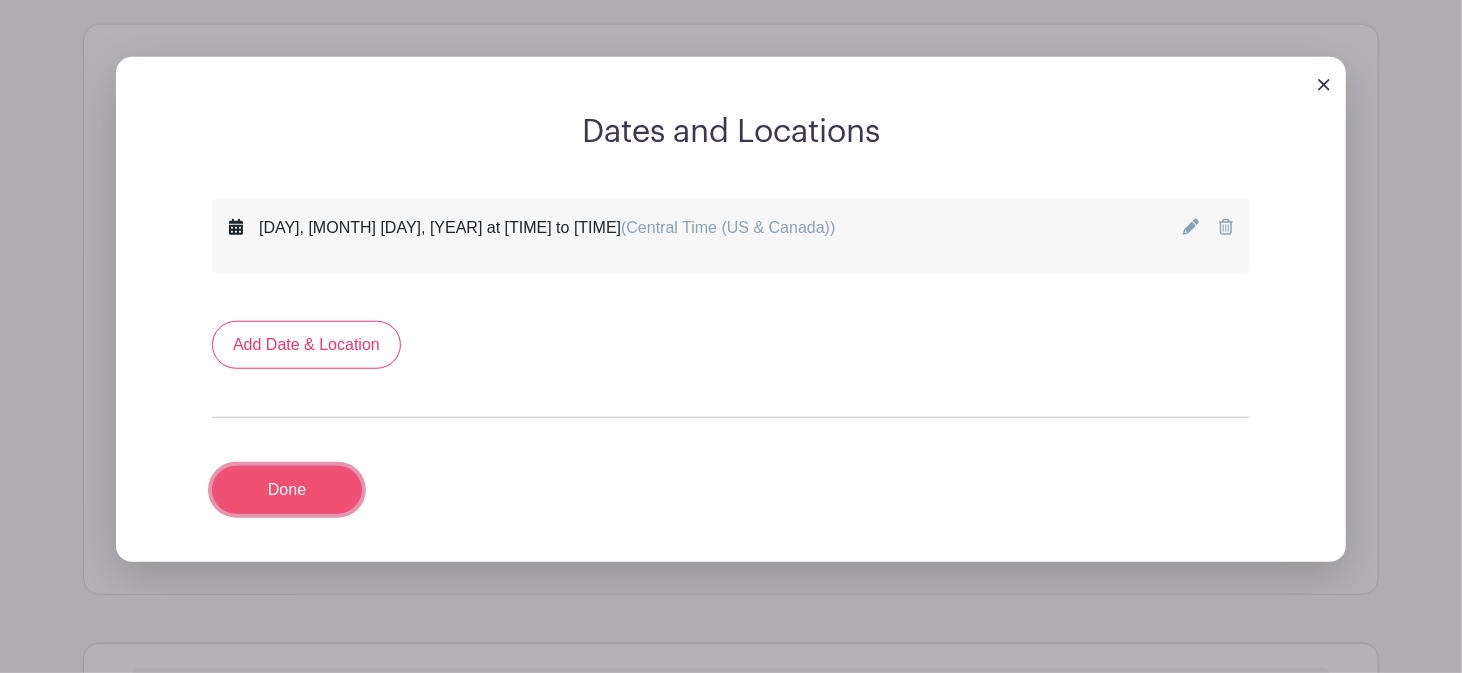 click on "Done" at bounding box center (287, 490) 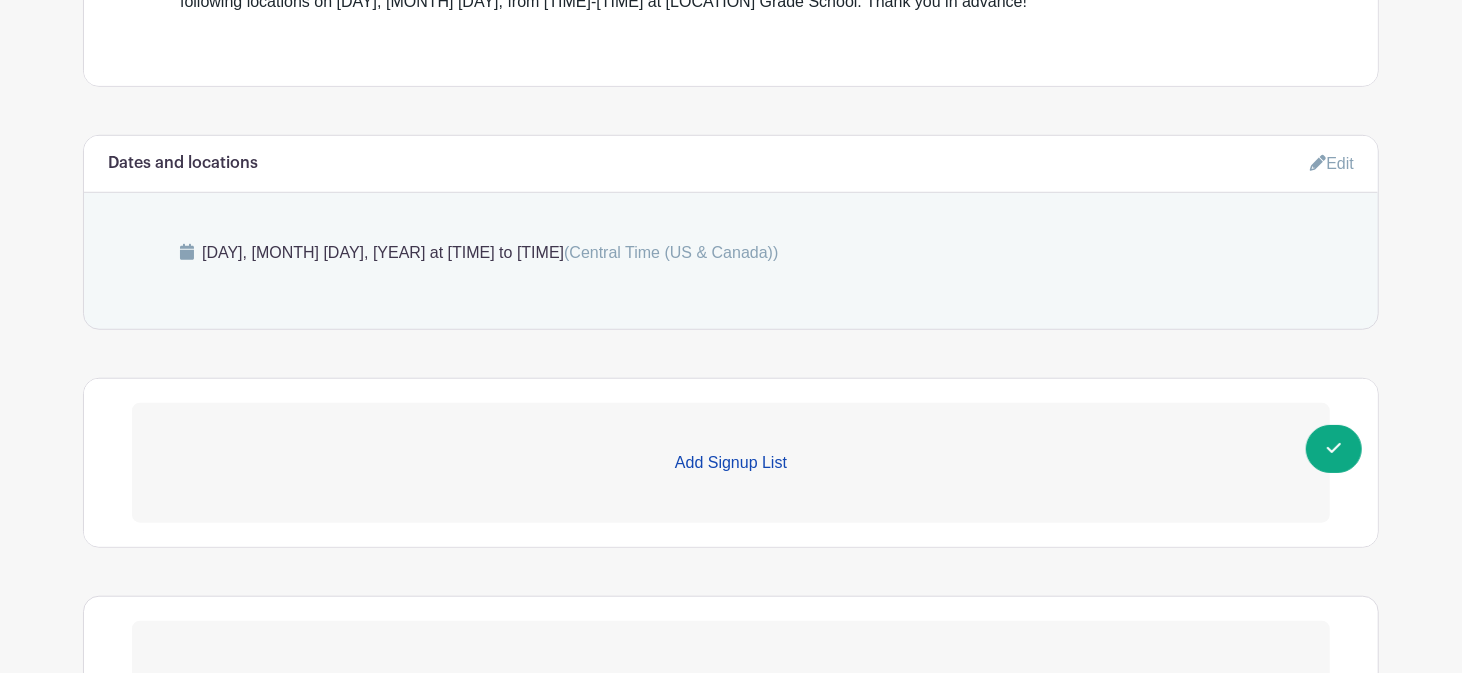 scroll, scrollTop: 833, scrollLeft: 0, axis: vertical 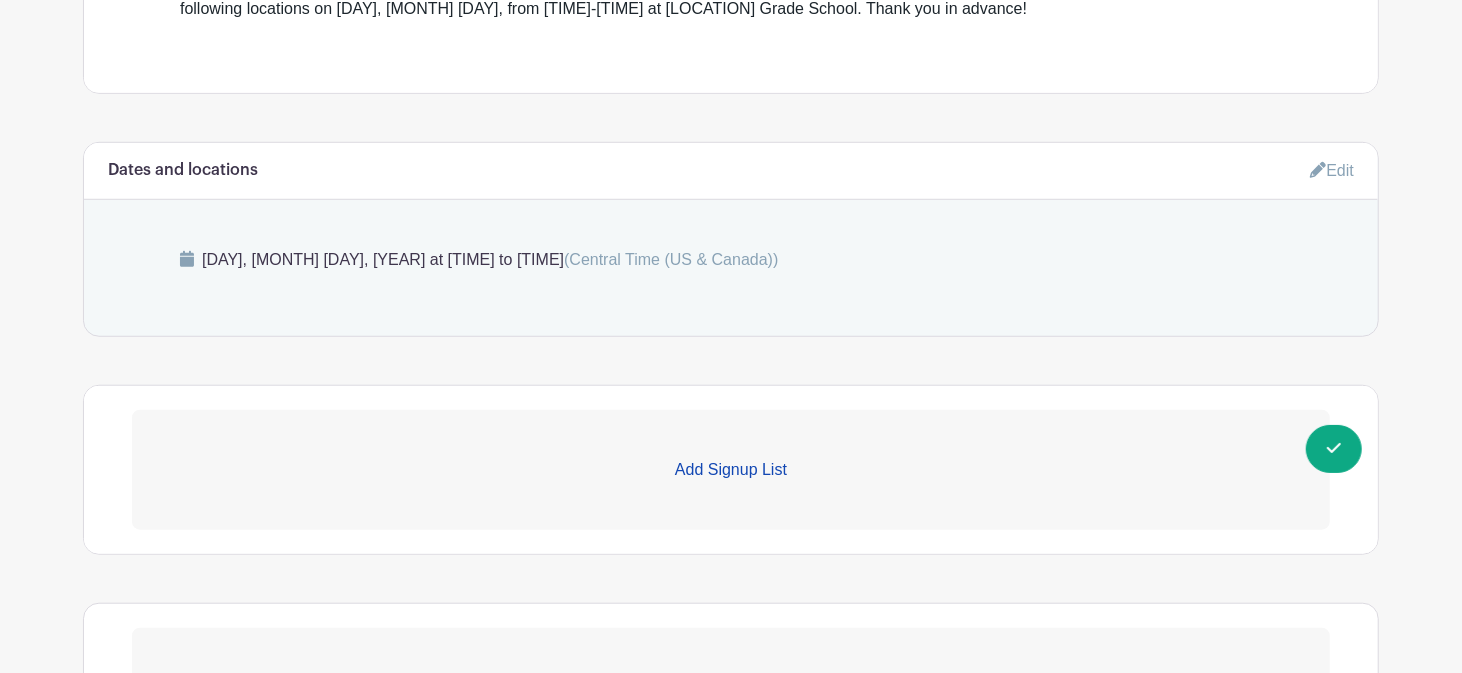 click on "[DAY], [MONTH] [DAY], [YEAR] at [TIME] to [TIME] (Central Time (US & Canada))" at bounding box center (731, 268) 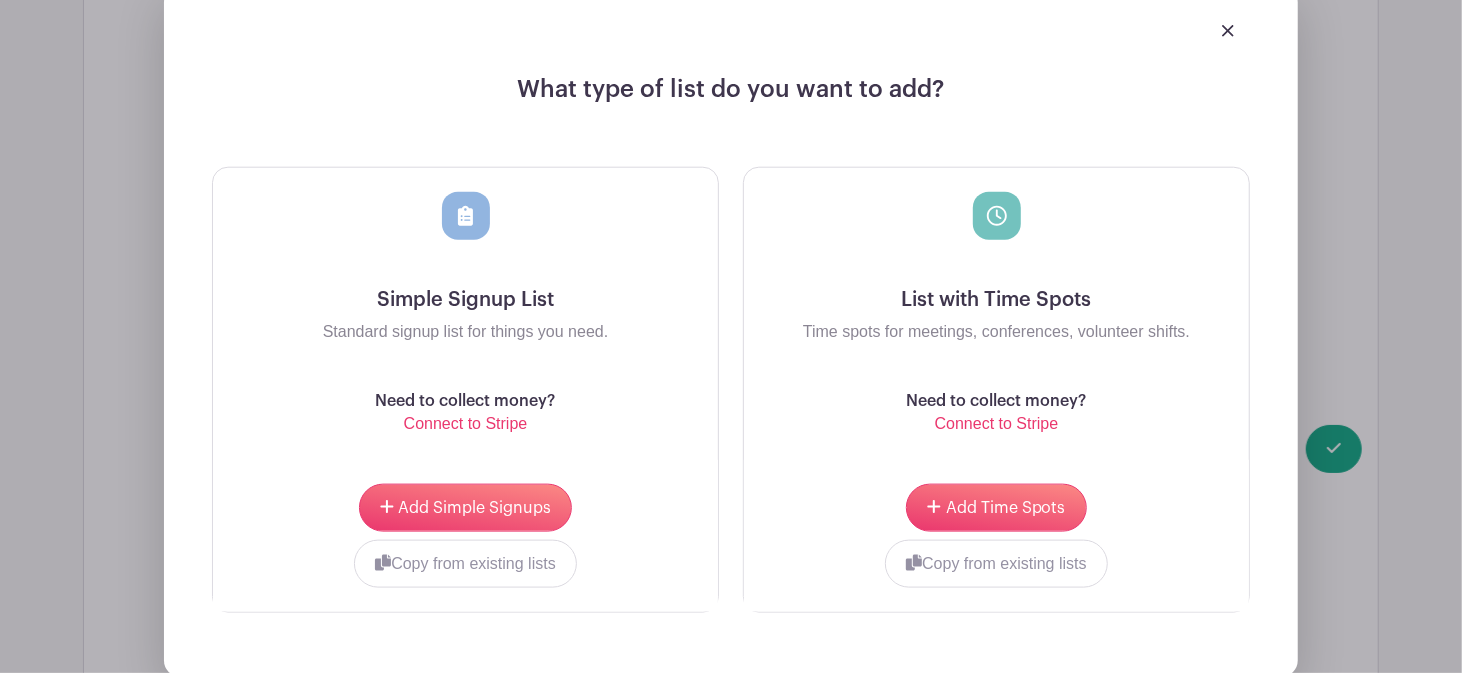 scroll, scrollTop: 1294, scrollLeft: 0, axis: vertical 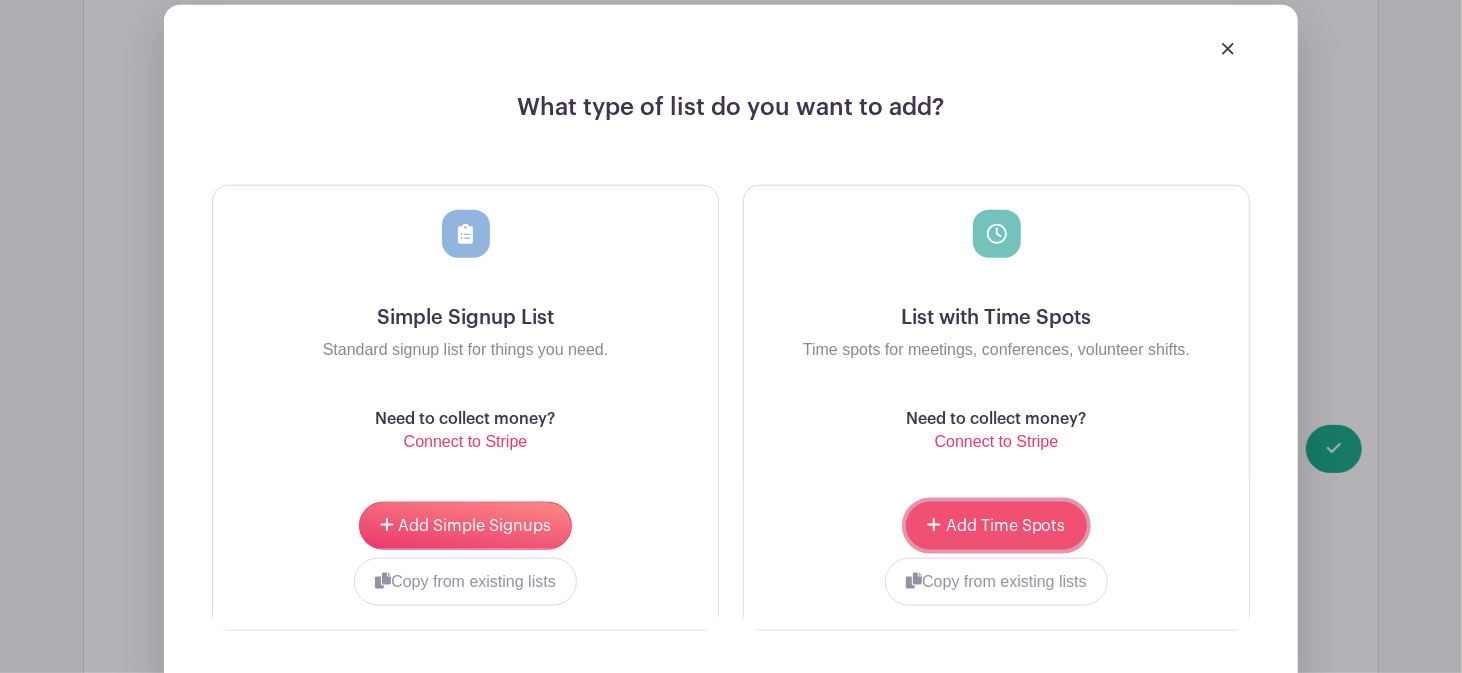 click 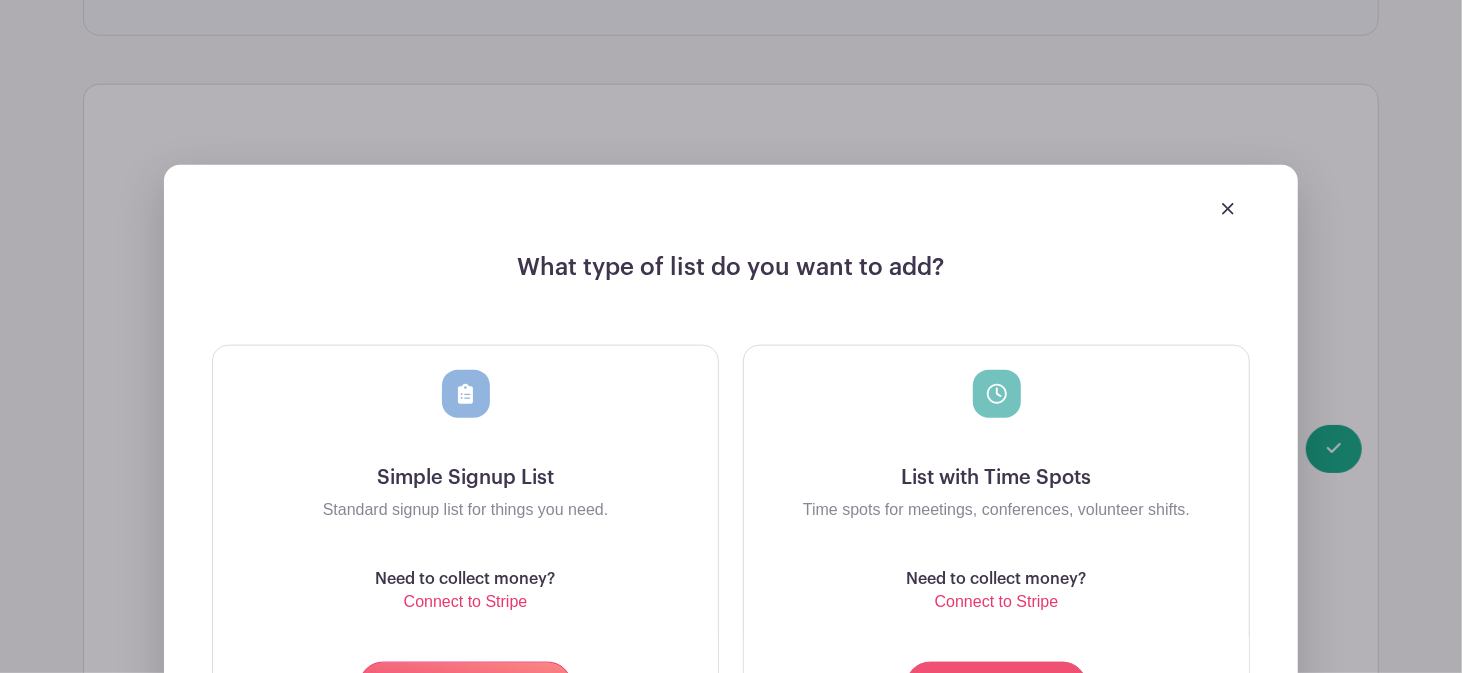 scroll, scrollTop: 1454, scrollLeft: 0, axis: vertical 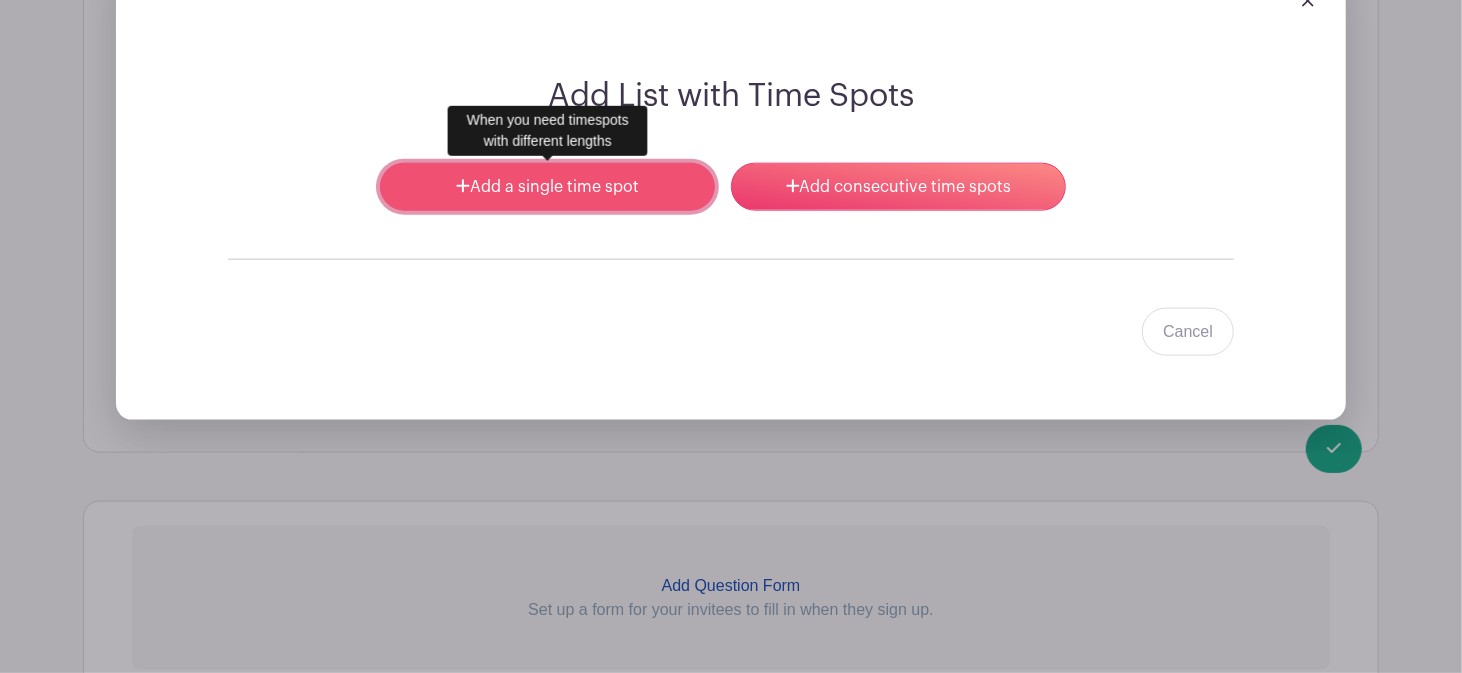 click on "Add a single time spot" at bounding box center [547, 187] 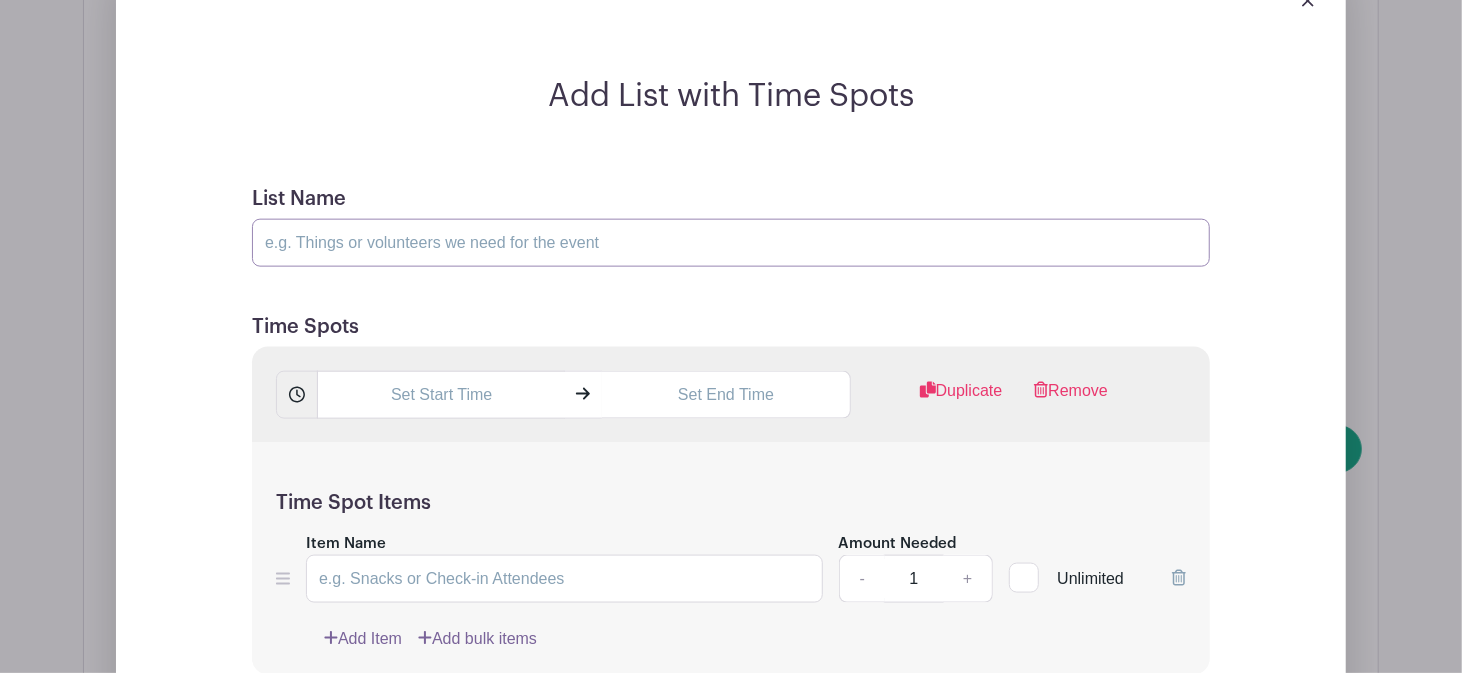 click on "List Name" at bounding box center (731, 243) 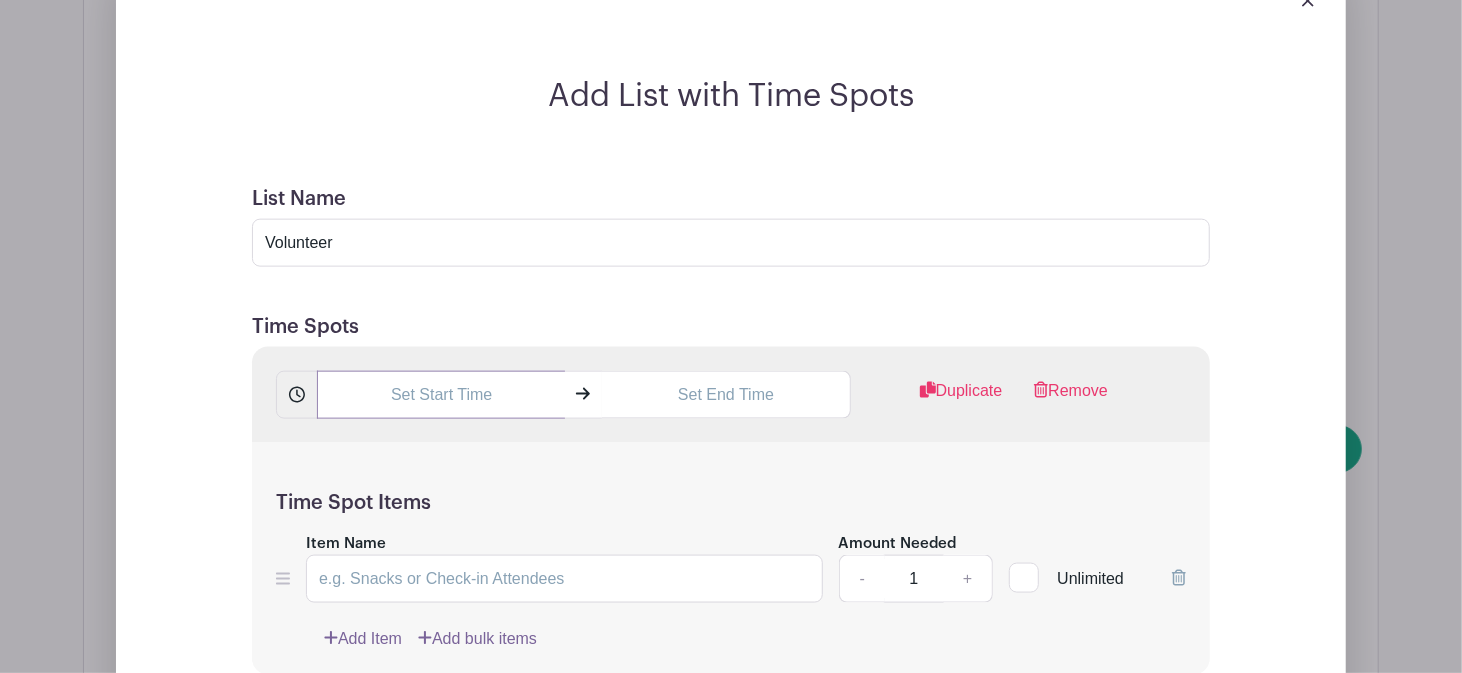 click at bounding box center (441, 395) 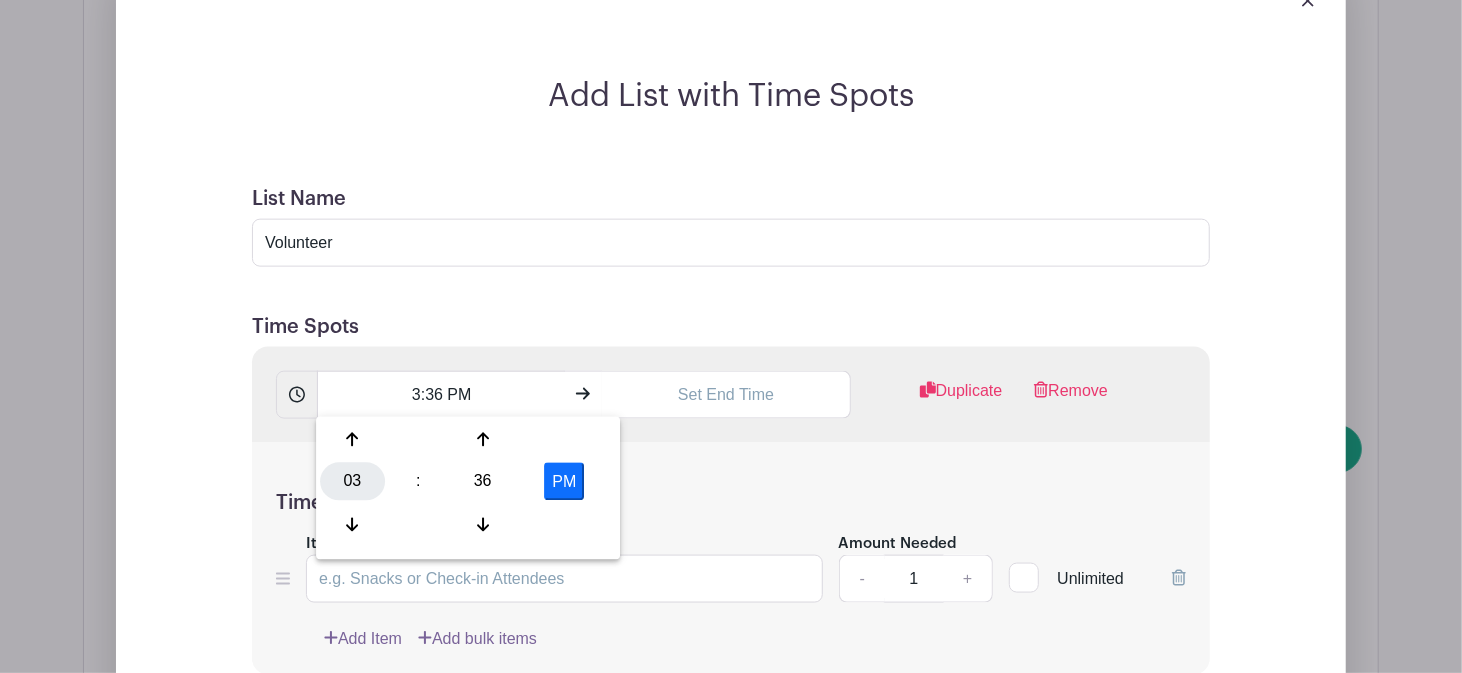 click on "03" at bounding box center (352, 482) 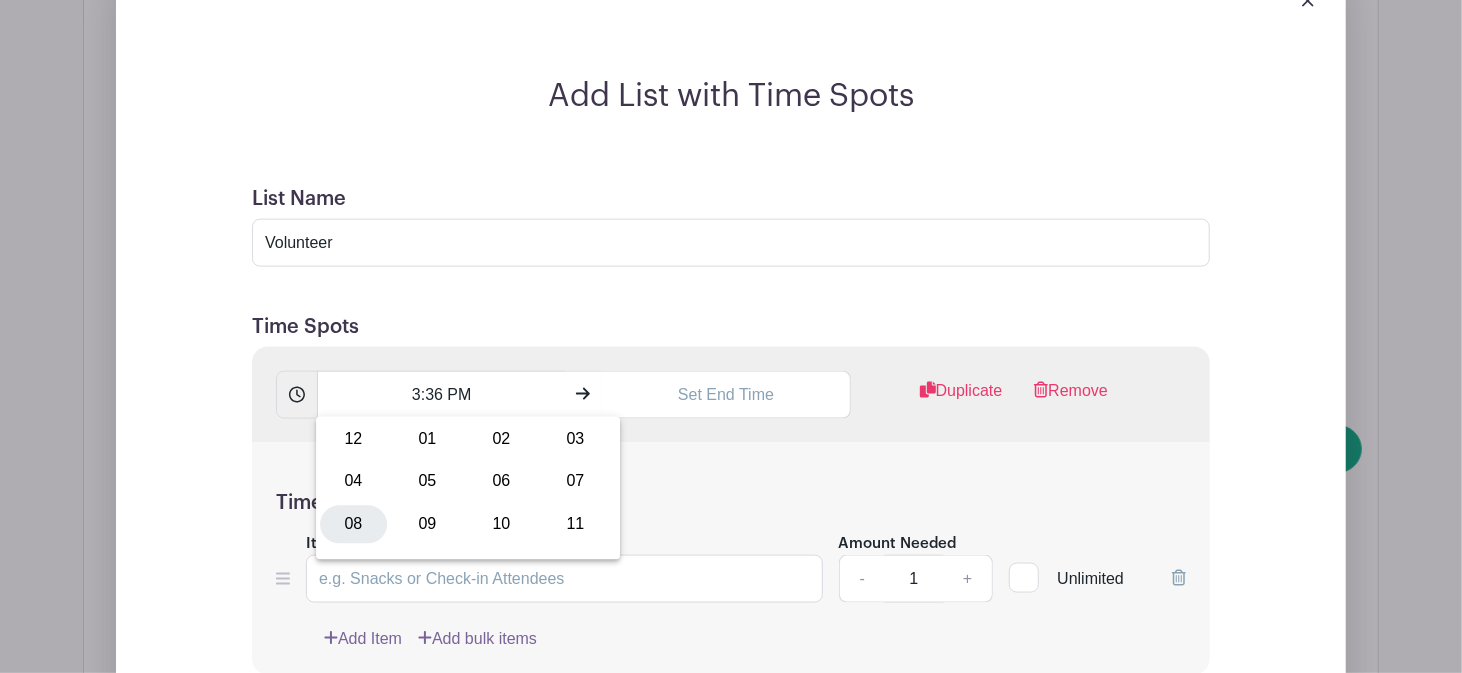 click on "08" at bounding box center (353, 524) 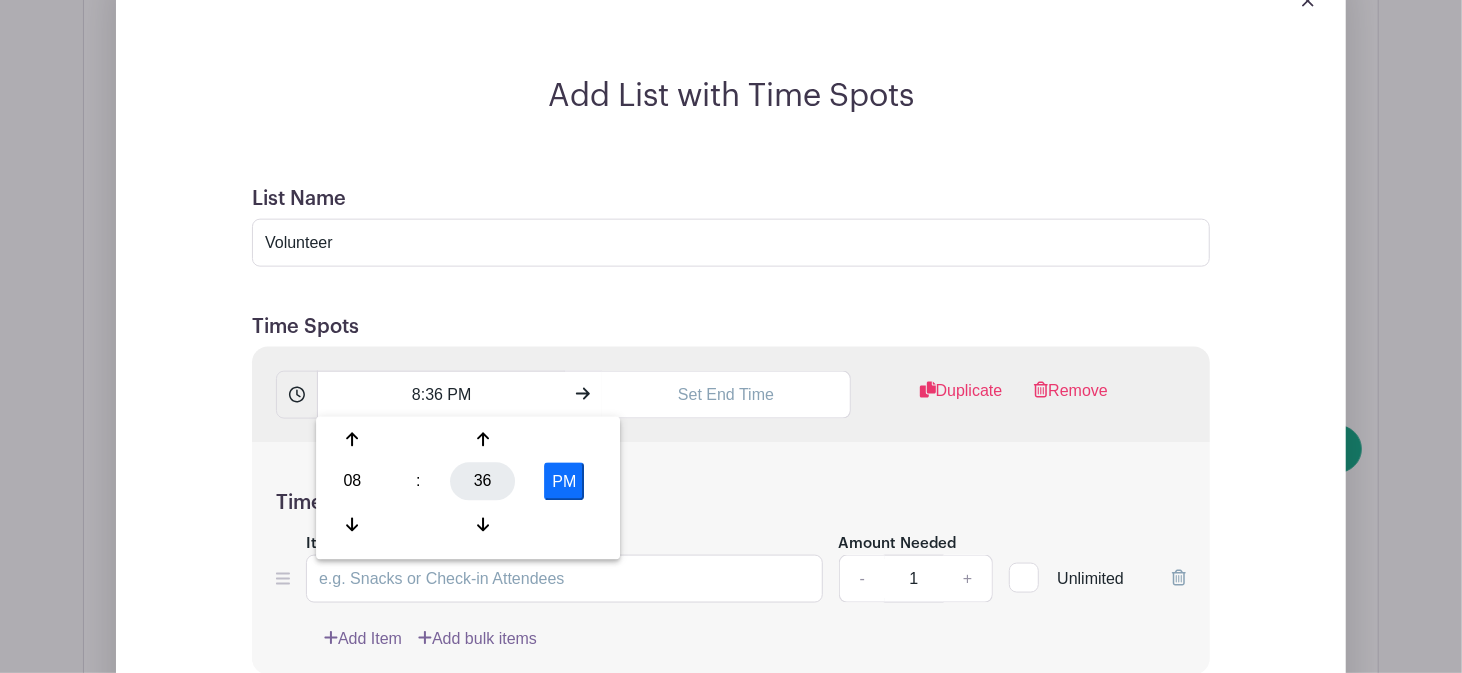 click on "36" at bounding box center [482, 482] 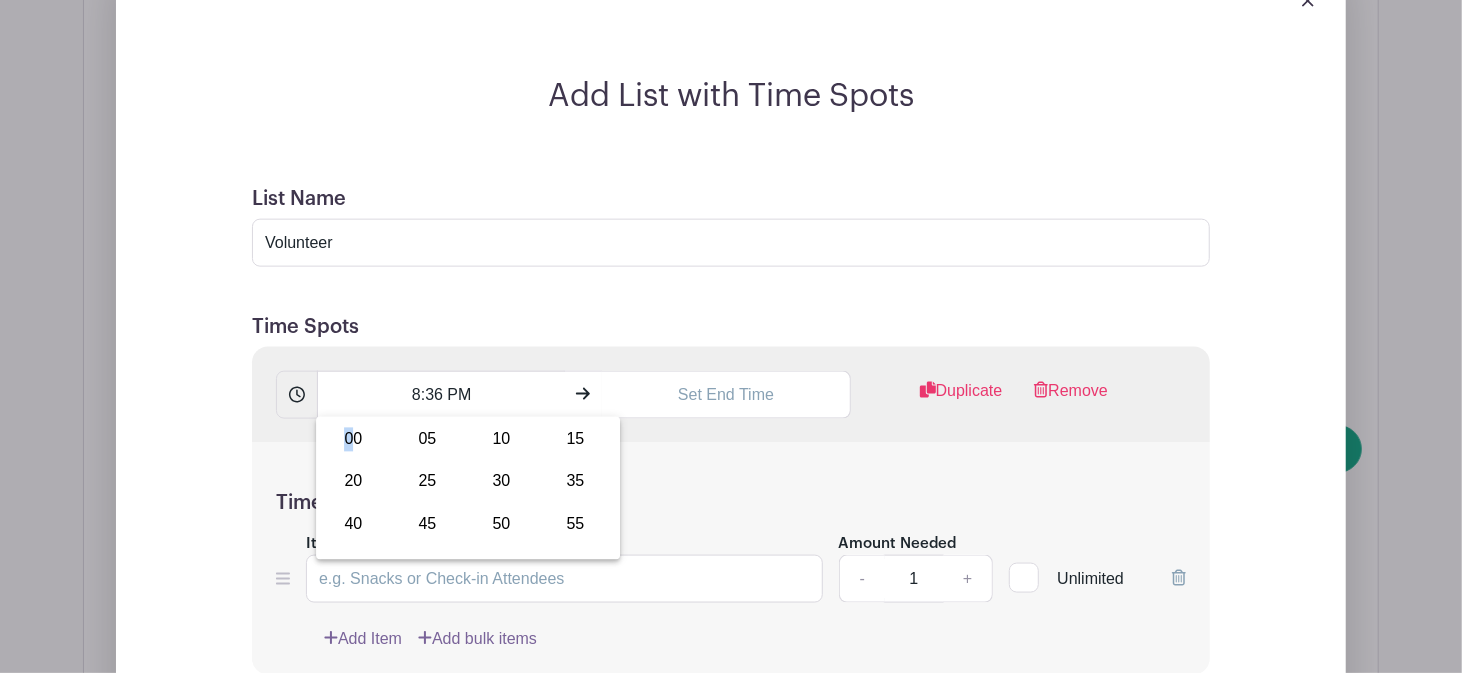 click on "00" at bounding box center [353, 440] 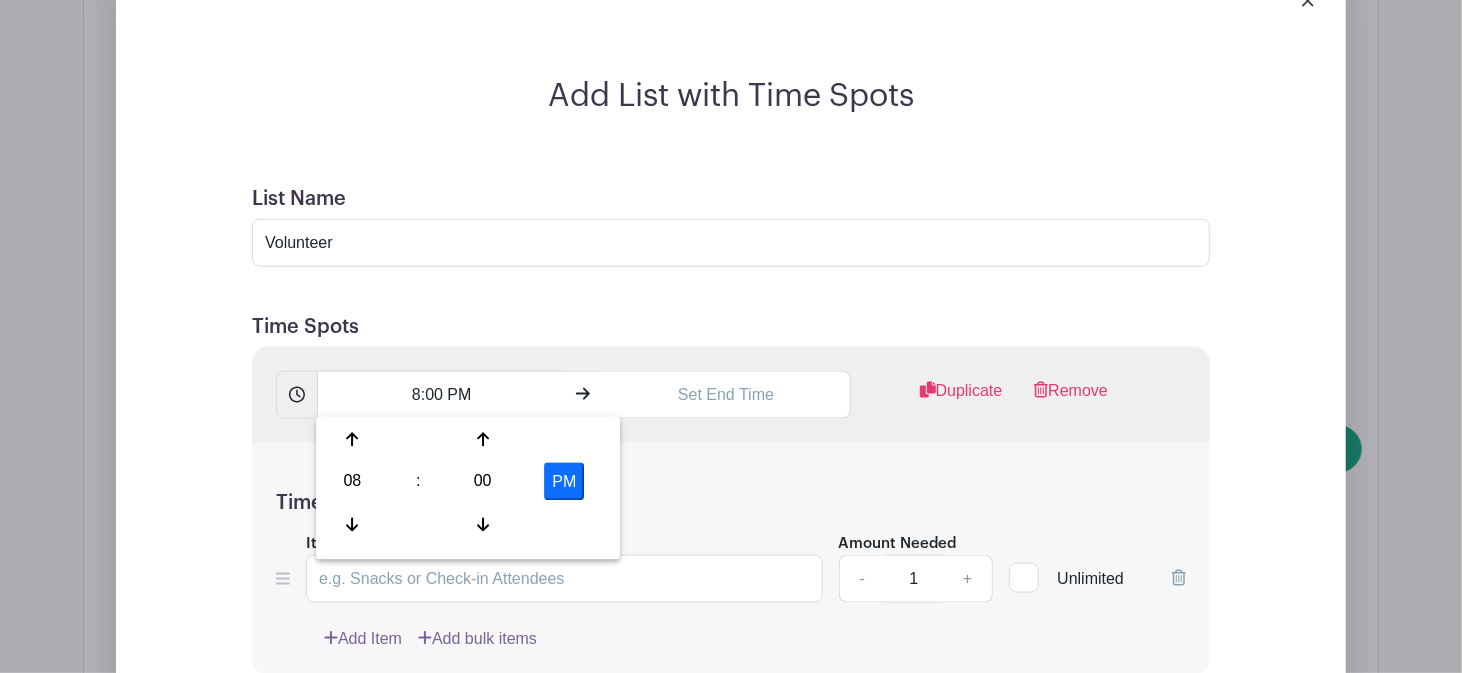 click on "PM" at bounding box center [564, 482] 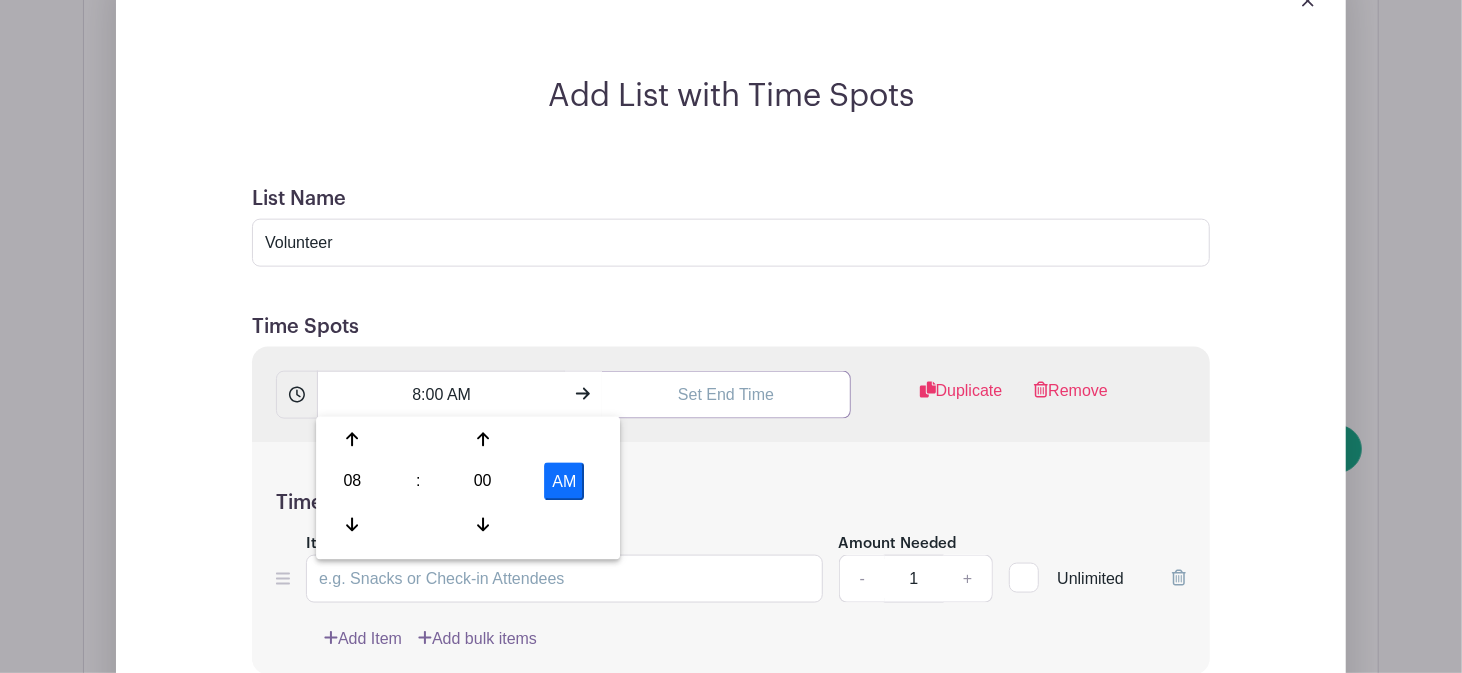 click at bounding box center [726, 395] 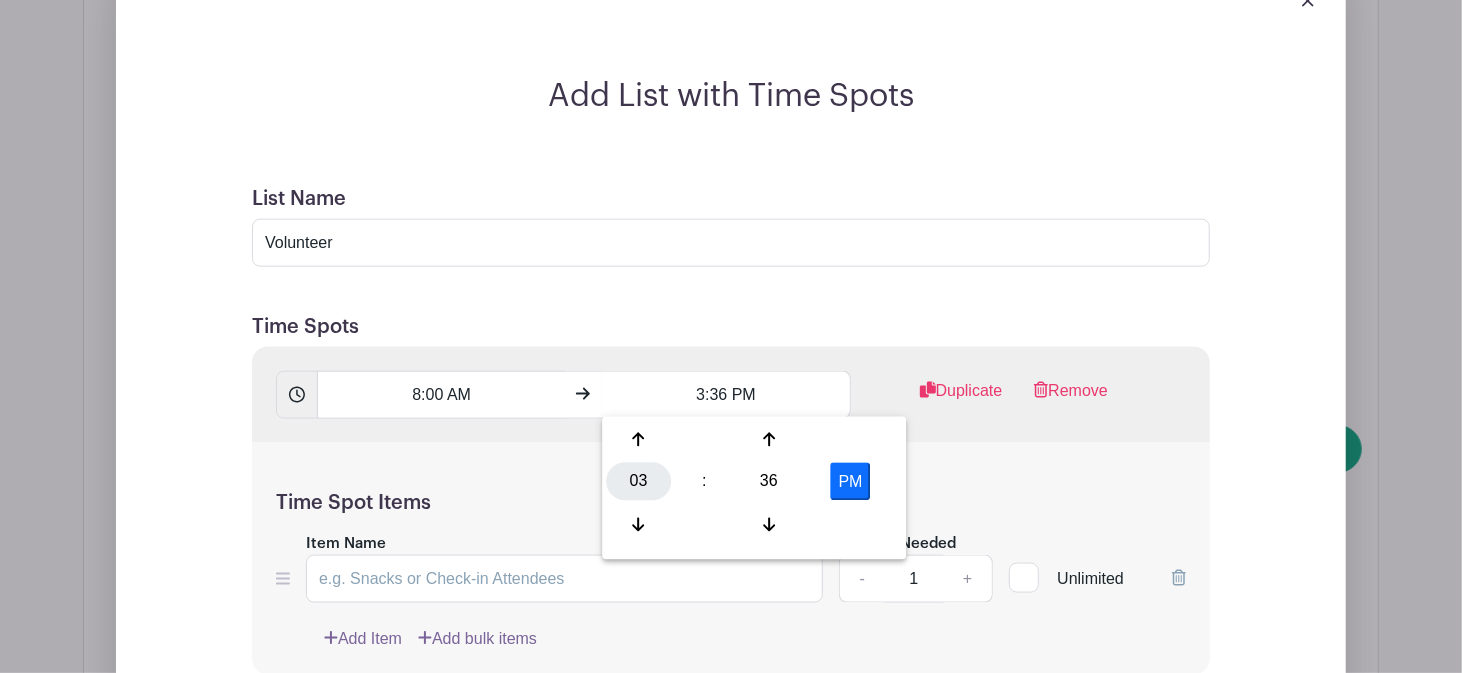 click on "03" at bounding box center [638, 482] 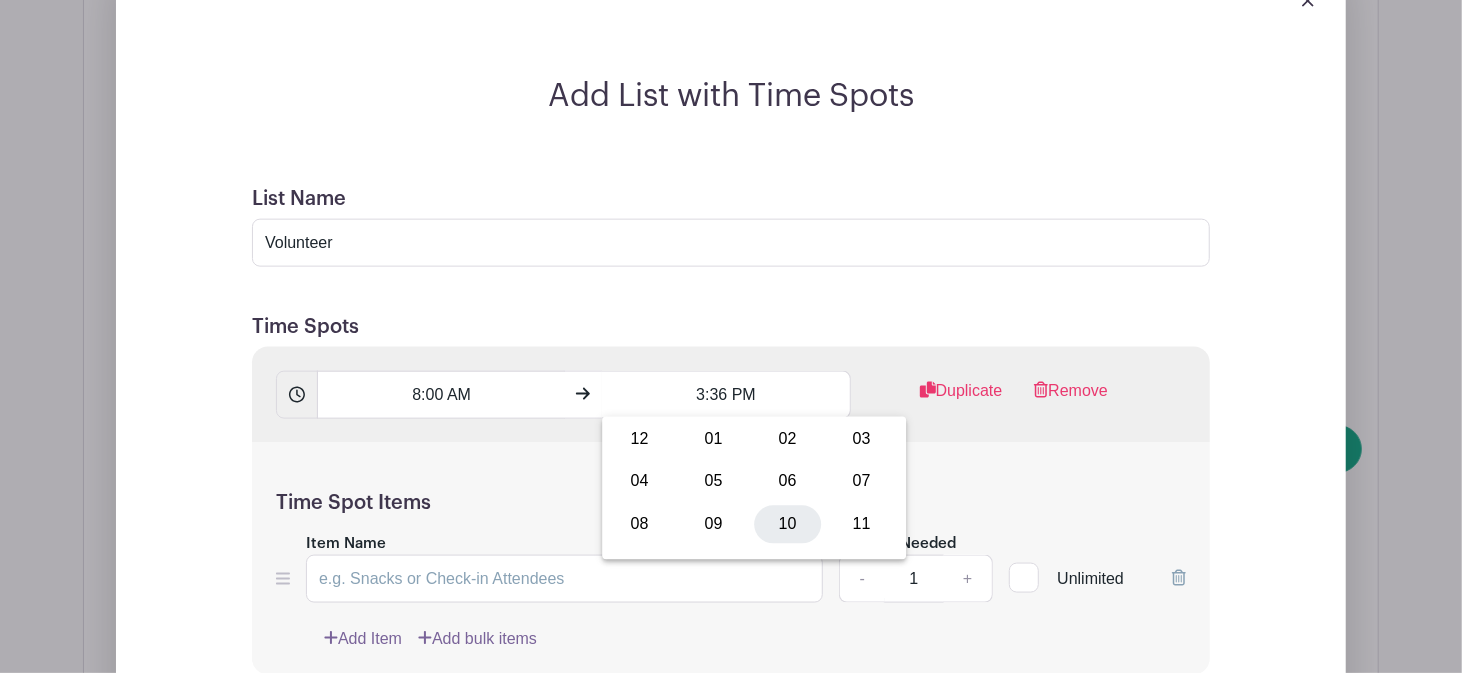 click on "10" at bounding box center (787, 524) 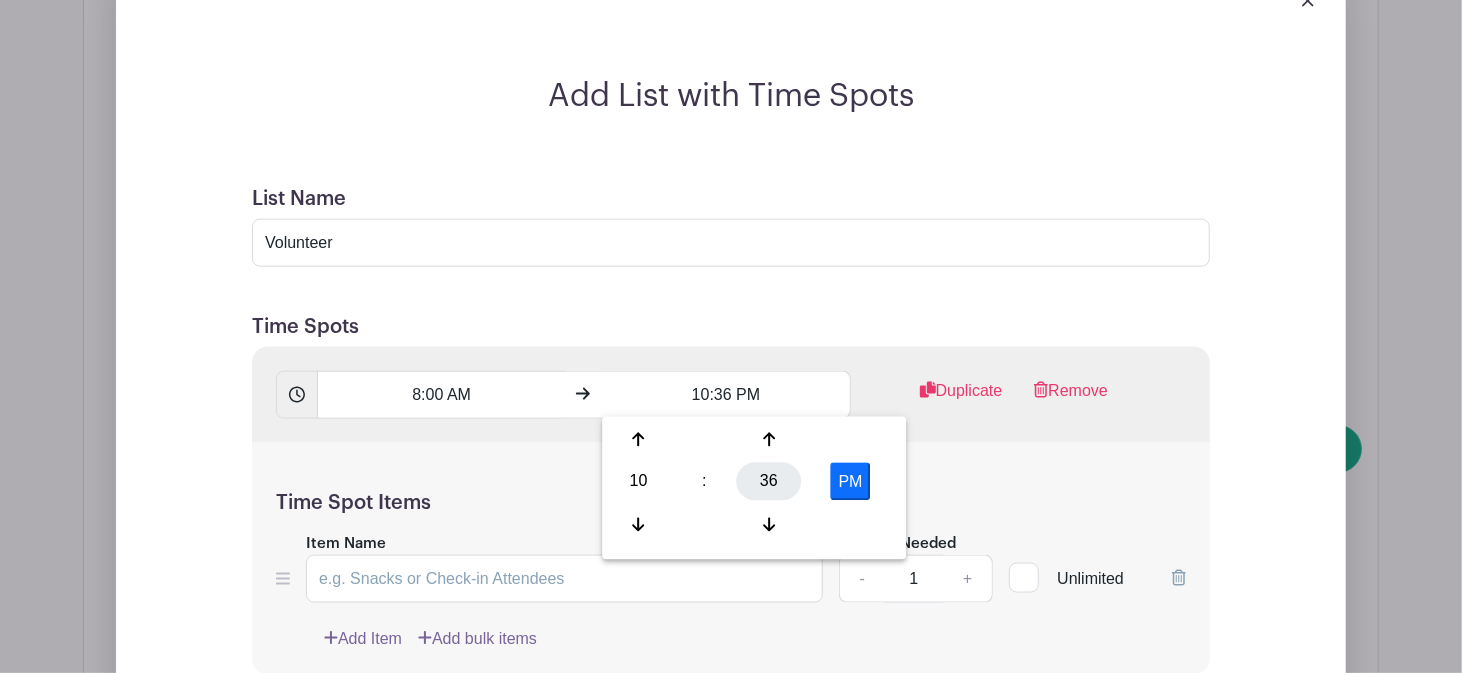 click on "36" at bounding box center (769, 482) 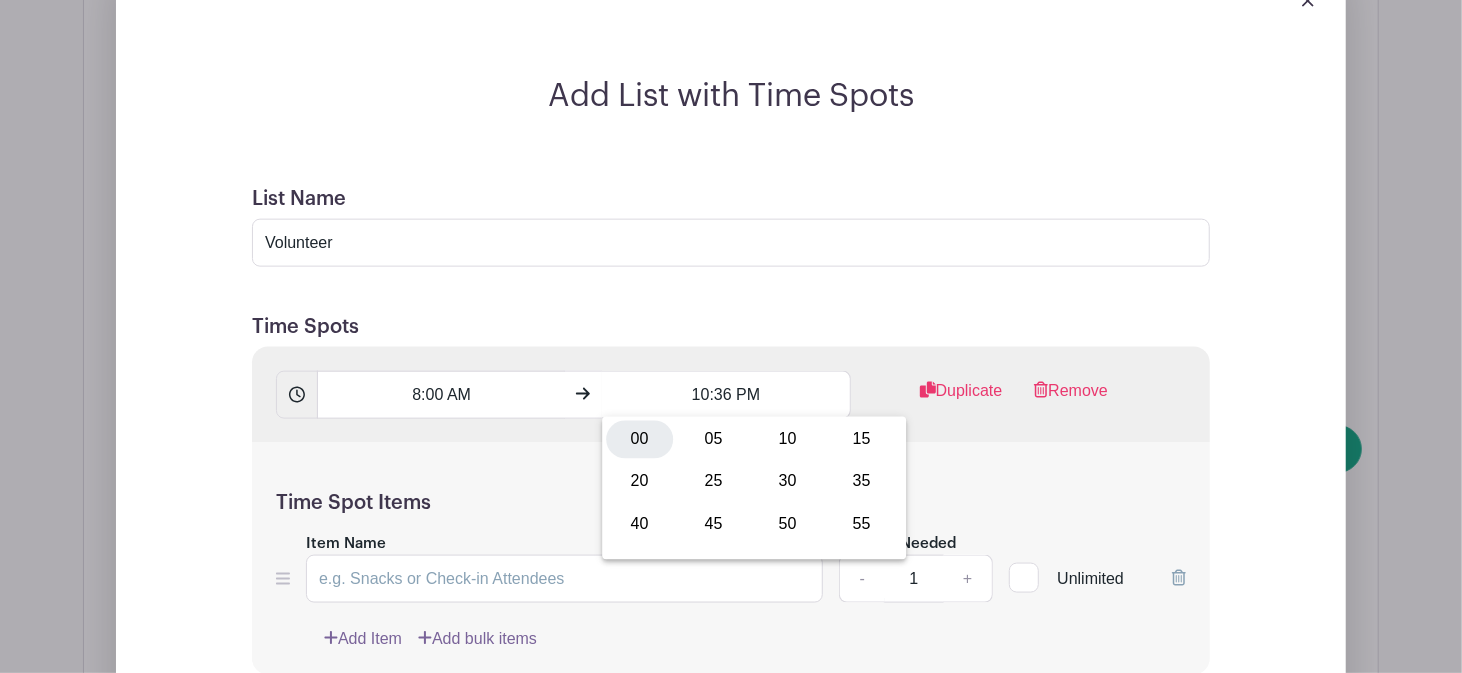 click on "00" at bounding box center (639, 440) 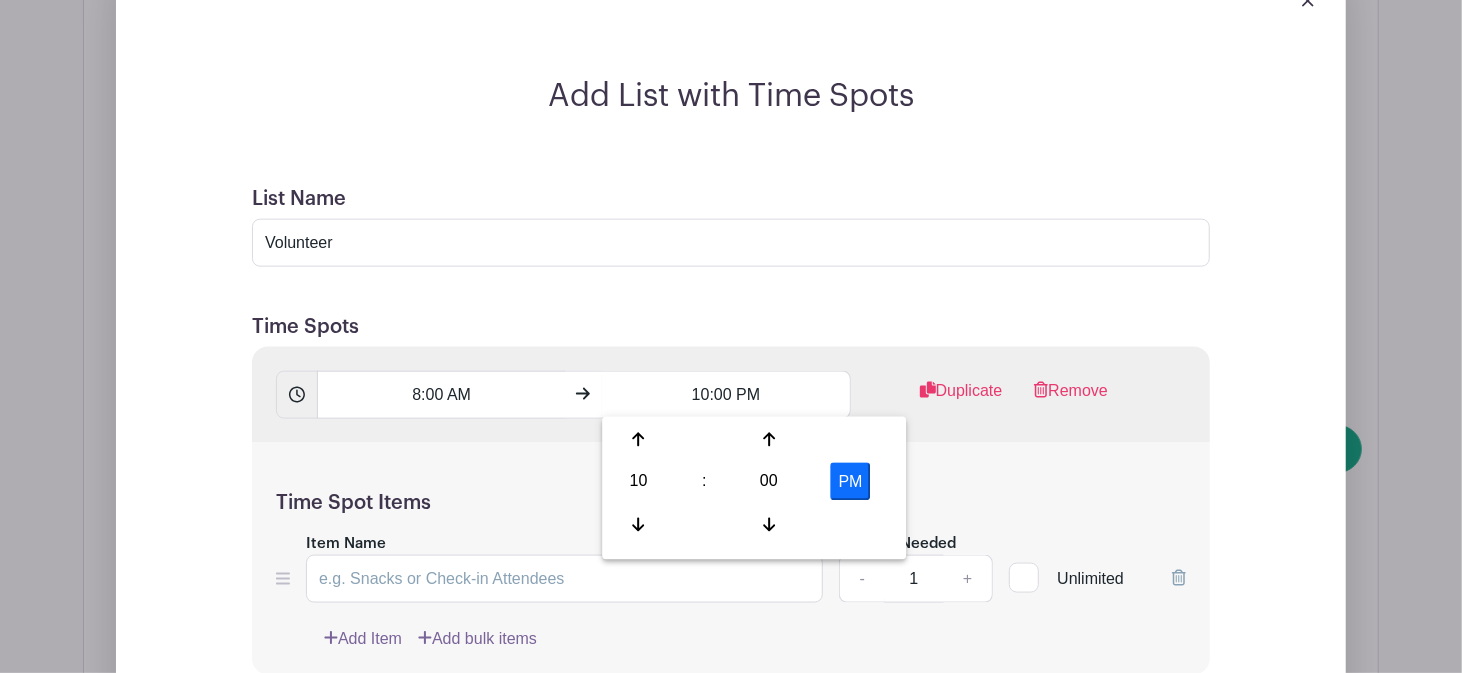 click on "PM" at bounding box center [851, 482] 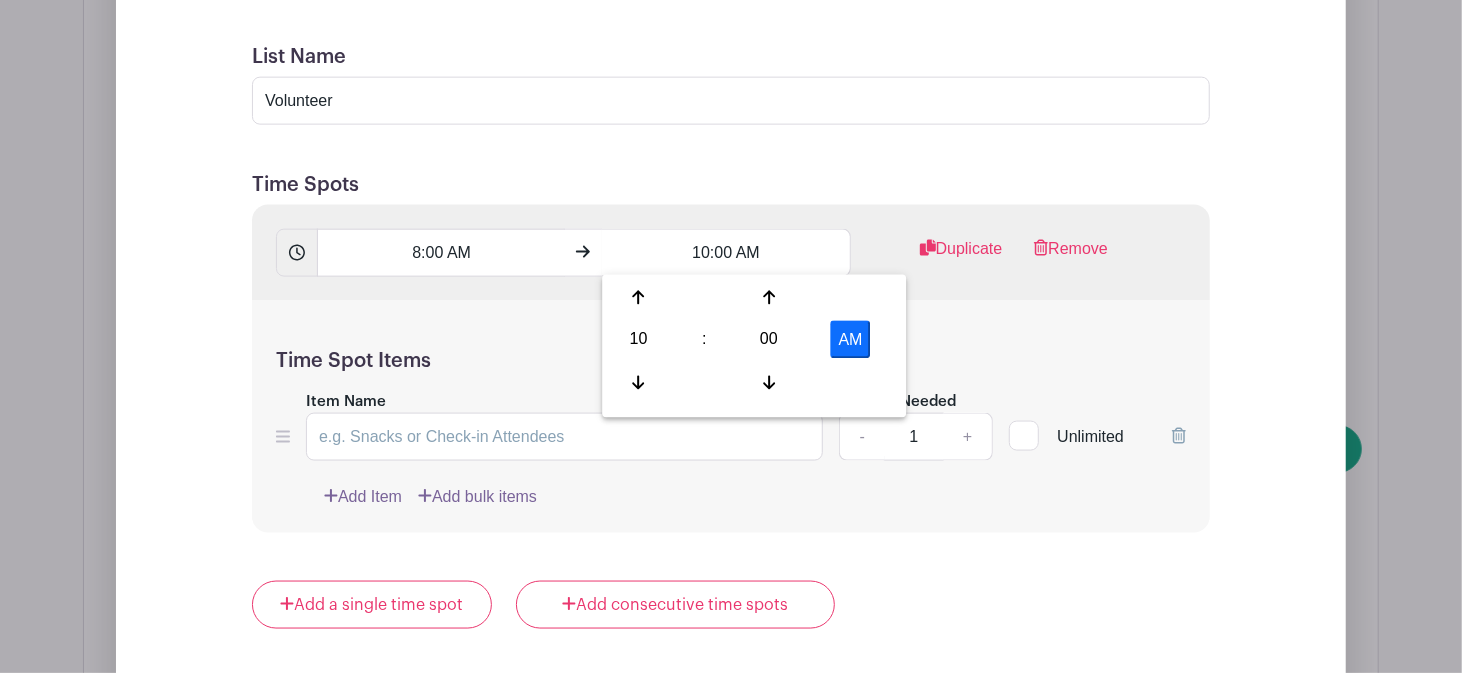 scroll, scrollTop: 1646, scrollLeft: 0, axis: vertical 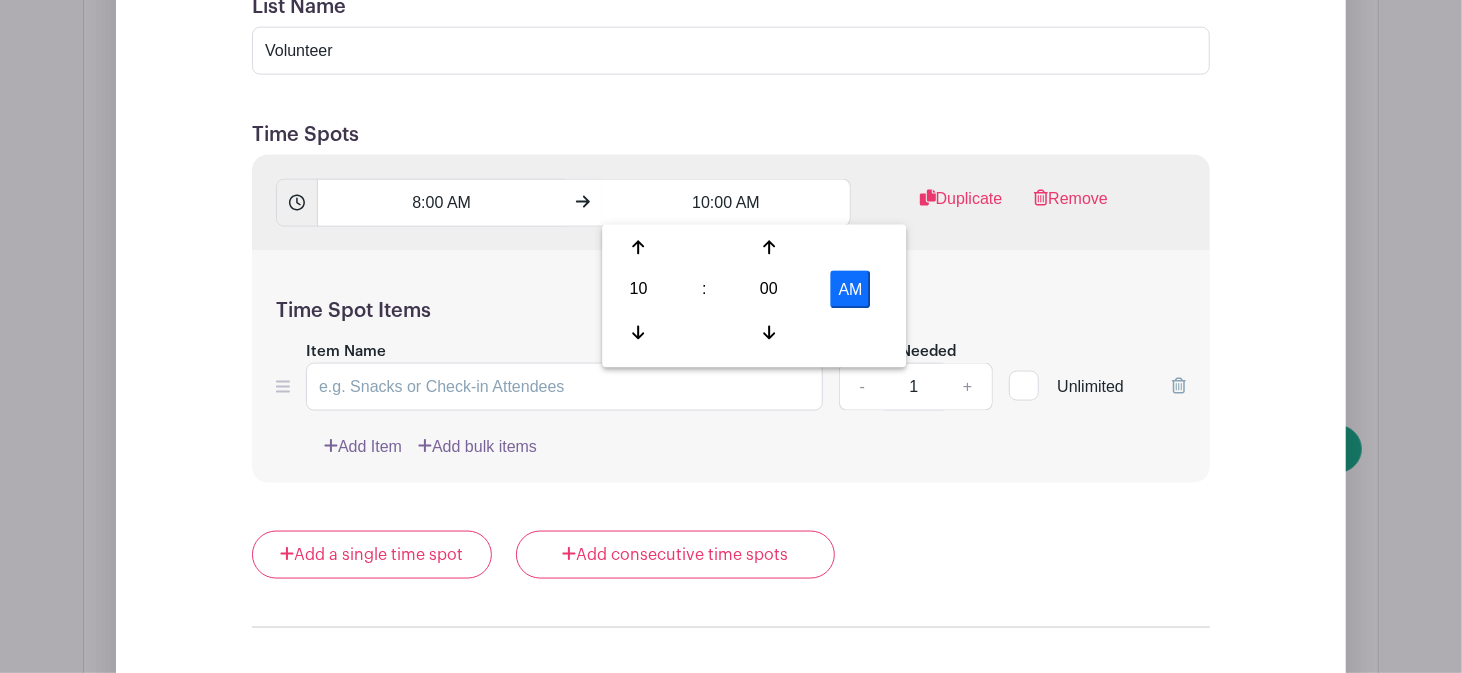 click at bounding box center (1024, 386) 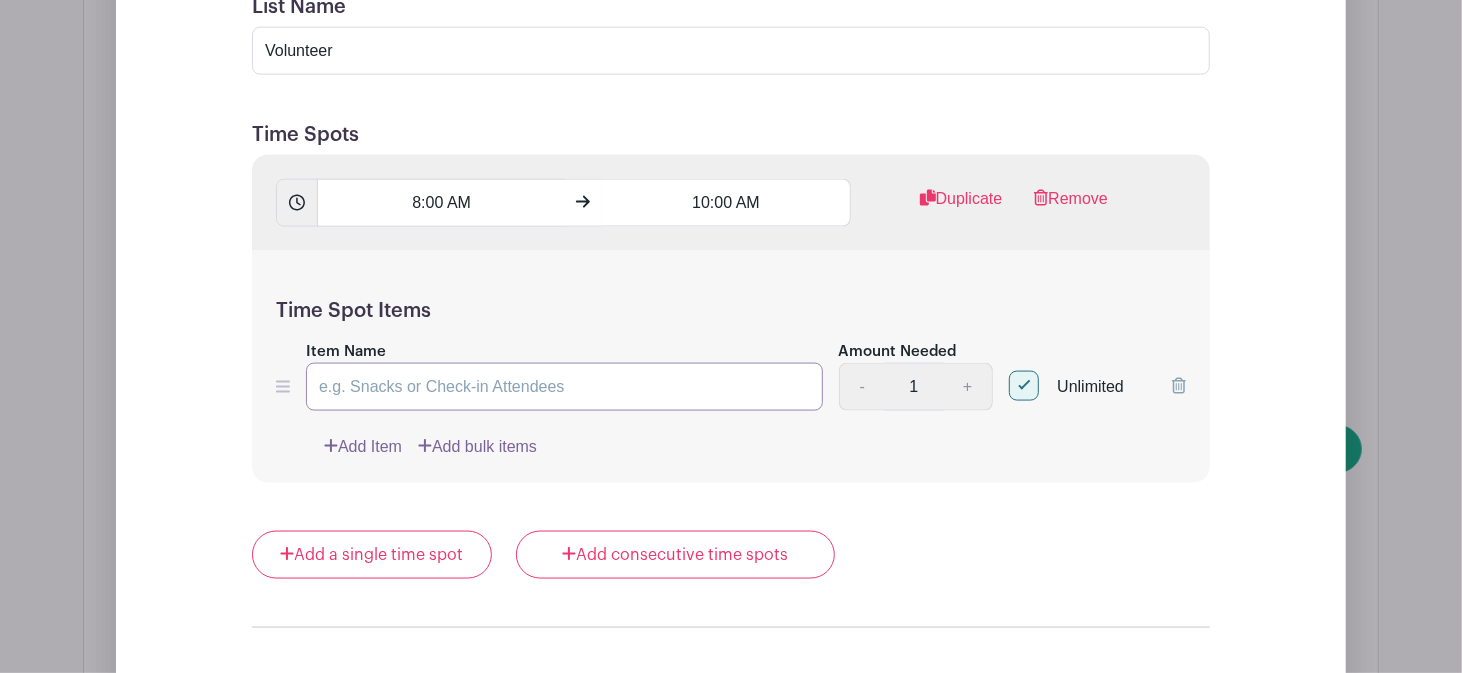 click on "Item Name" at bounding box center (564, 387) 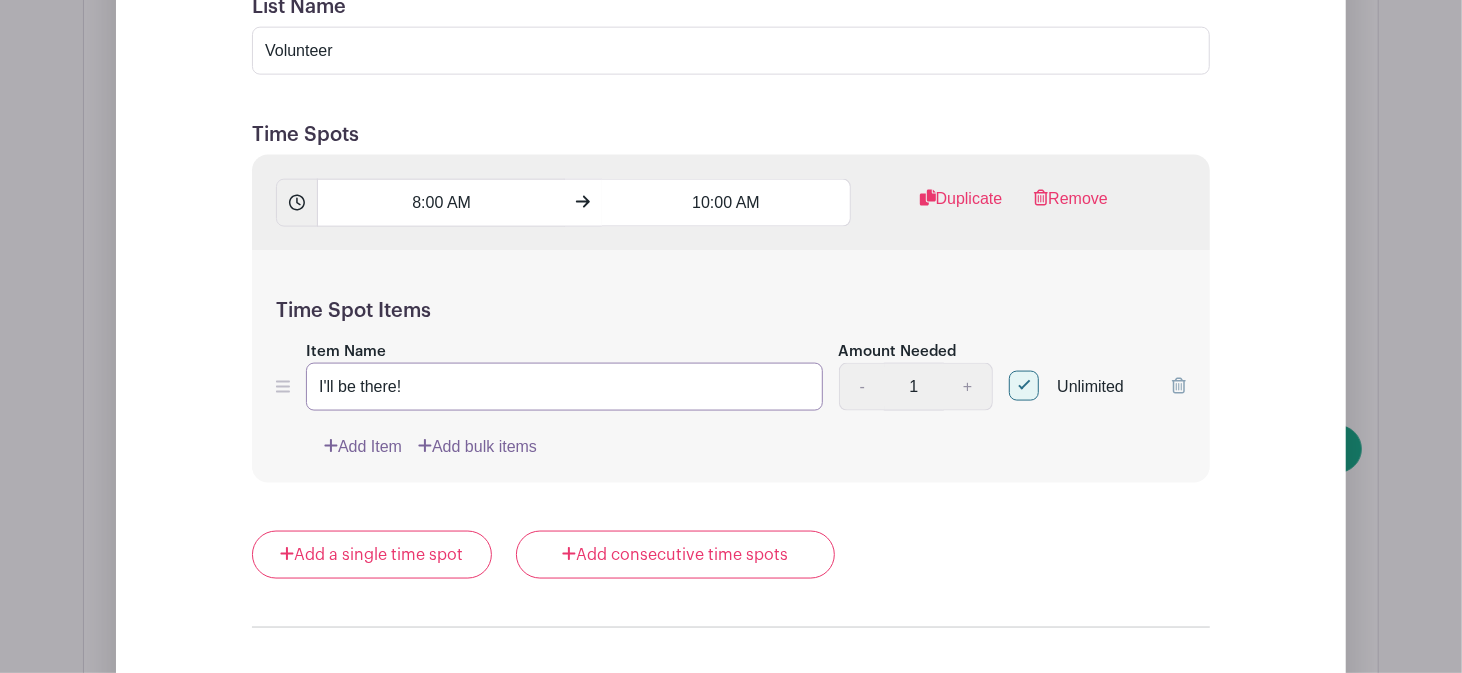type on "I'll be there!" 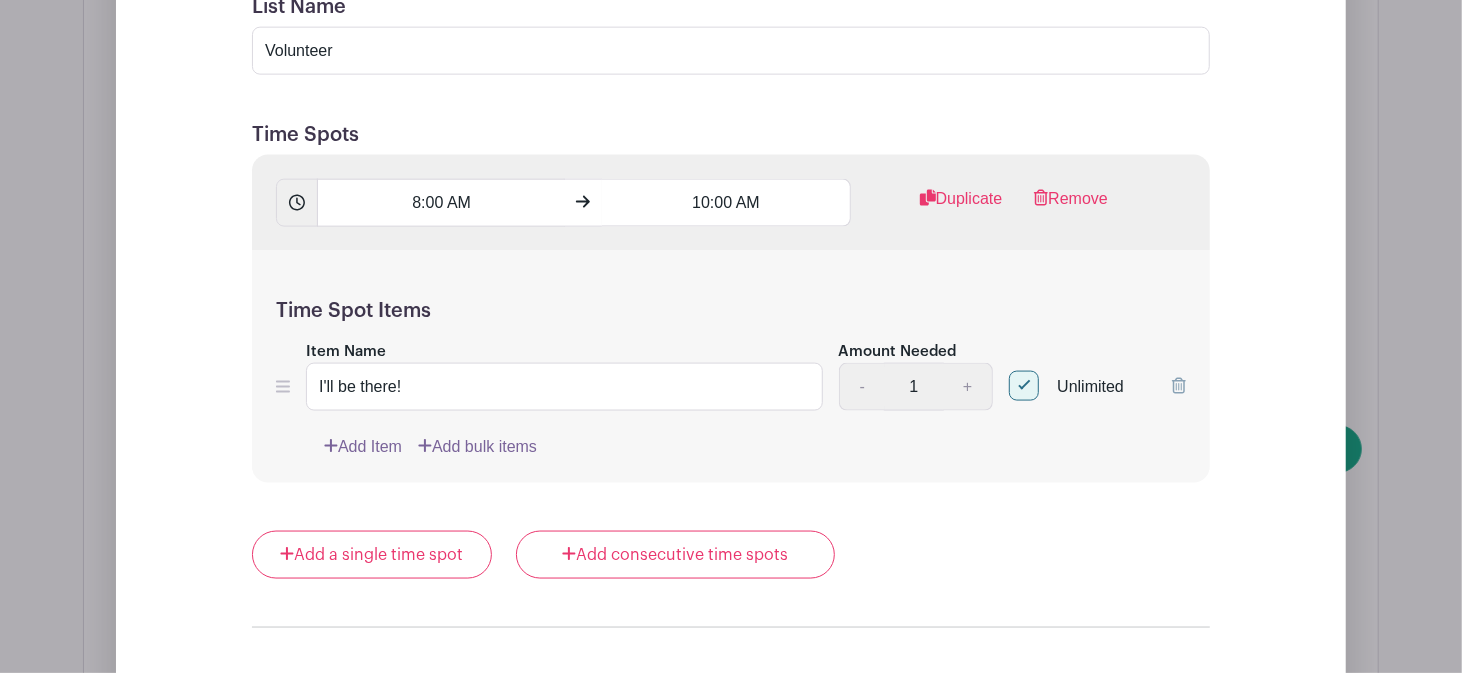 click on "Unlimited" at bounding box center (1015, 381) 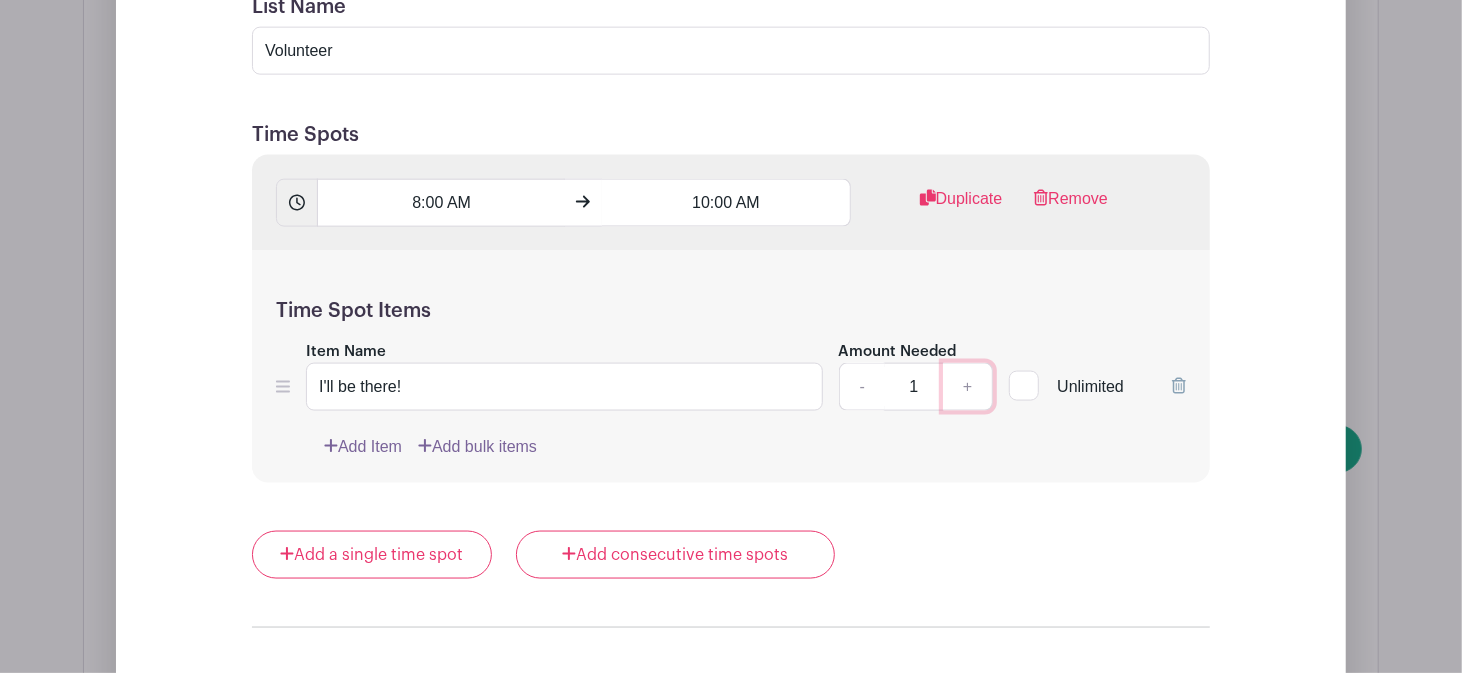 click on "+" at bounding box center (968, 387) 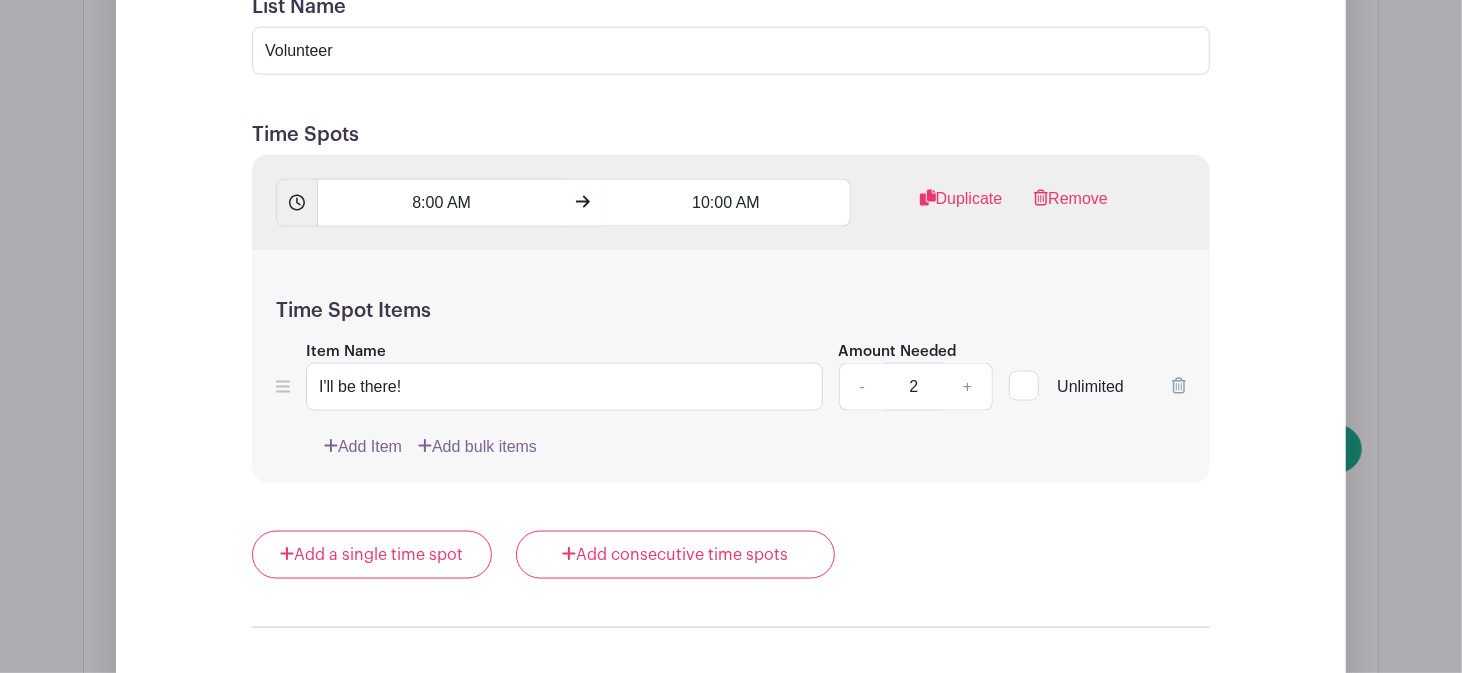 click on "Add a single time spot
Add consecutive time spots" at bounding box center (731, 555) 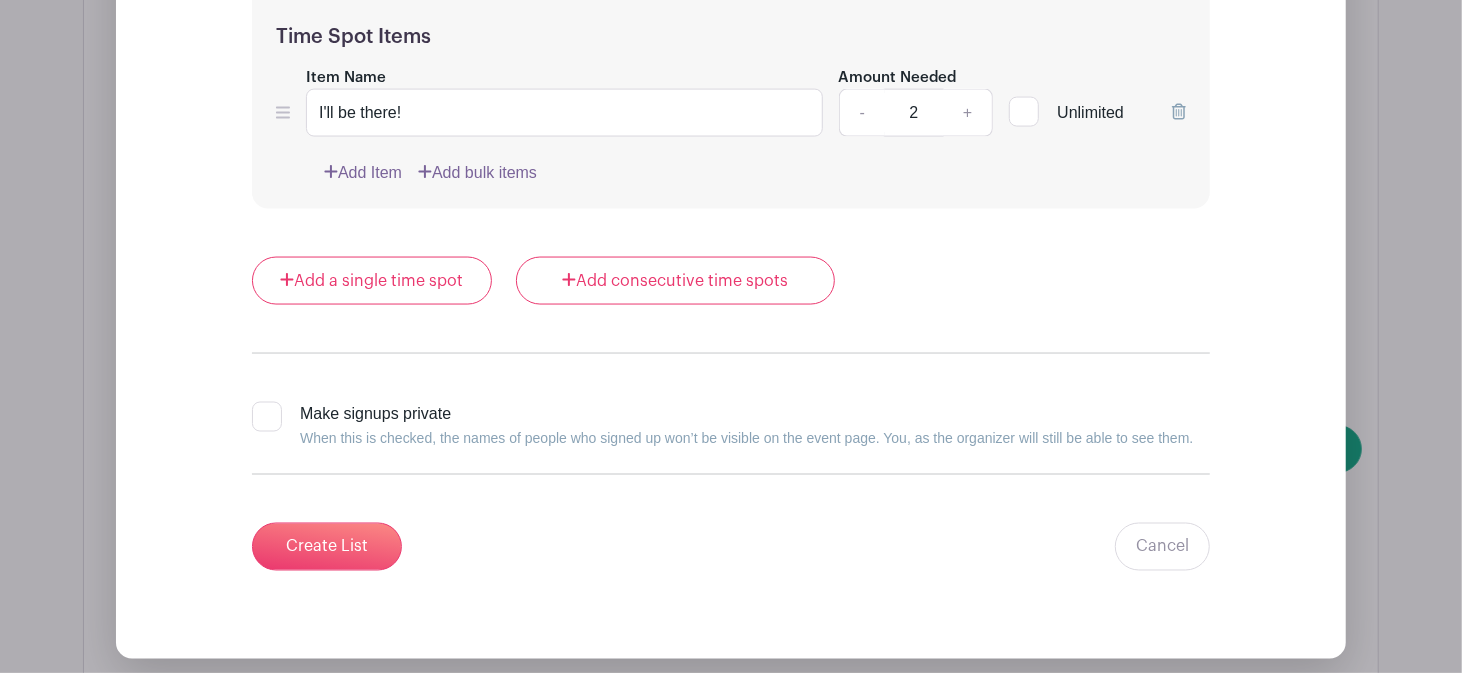 scroll, scrollTop: 1963, scrollLeft: 0, axis: vertical 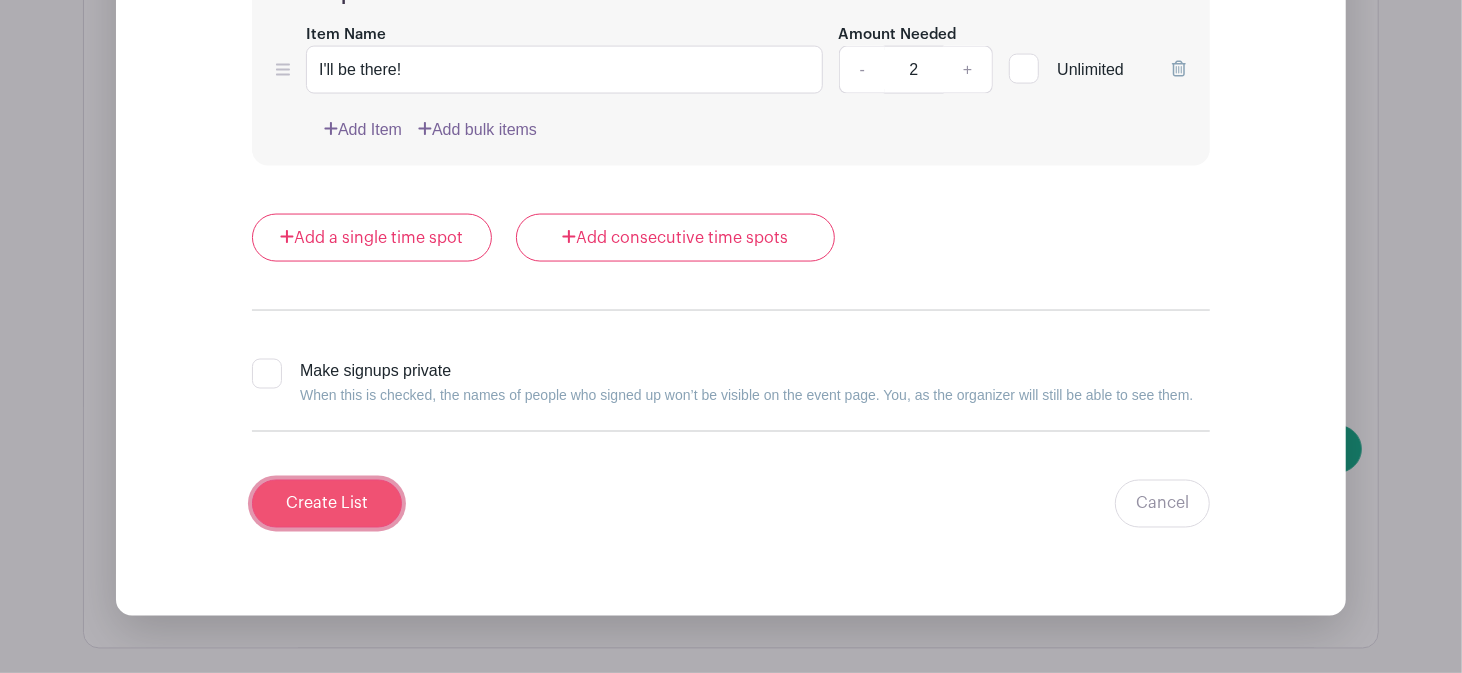 click on "Create List" at bounding box center [327, 504] 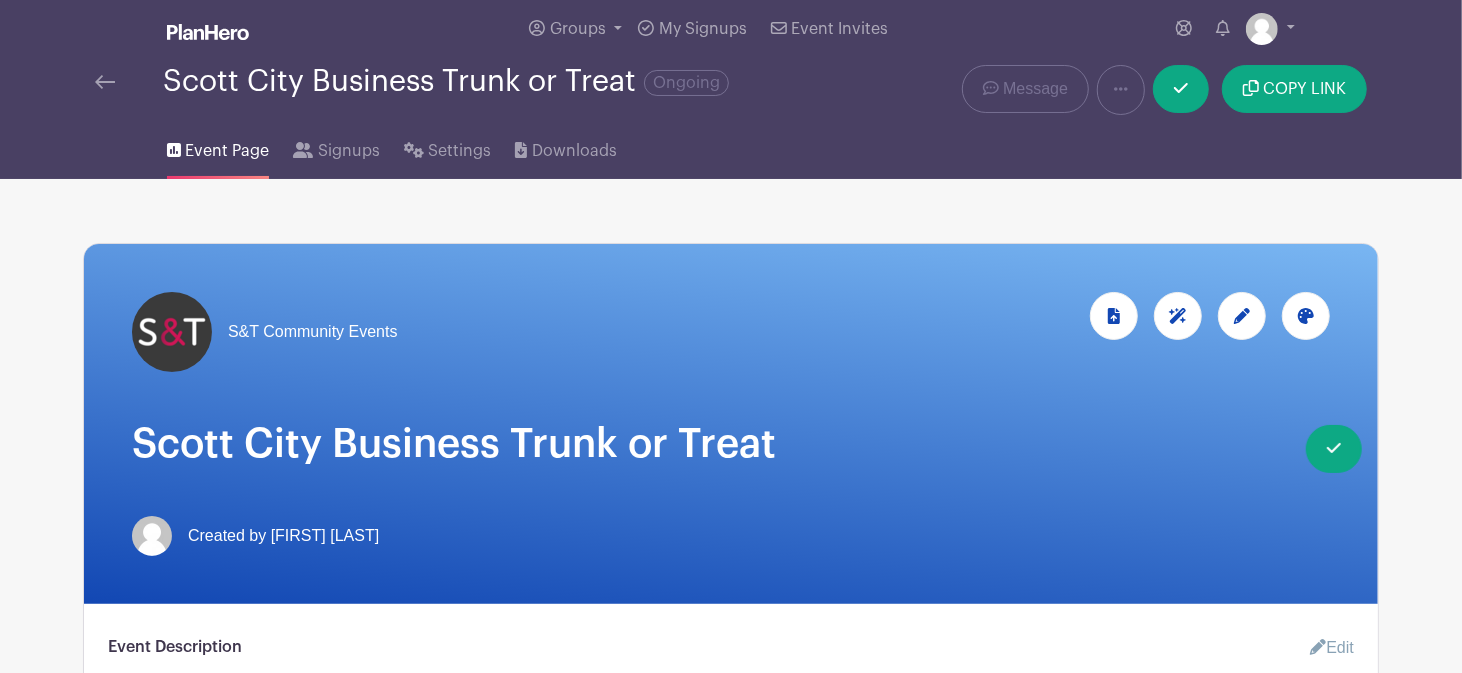 scroll, scrollTop: 0, scrollLeft: 0, axis: both 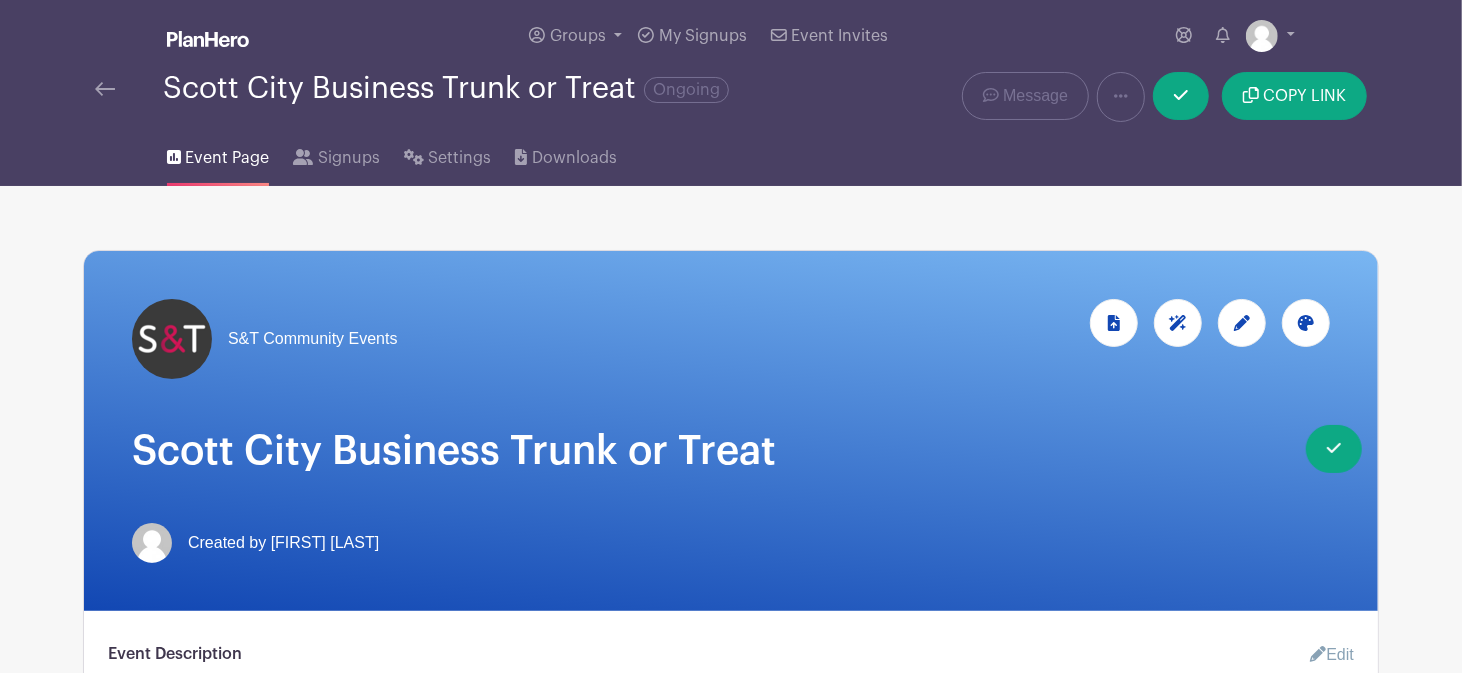 click at bounding box center [105, 89] 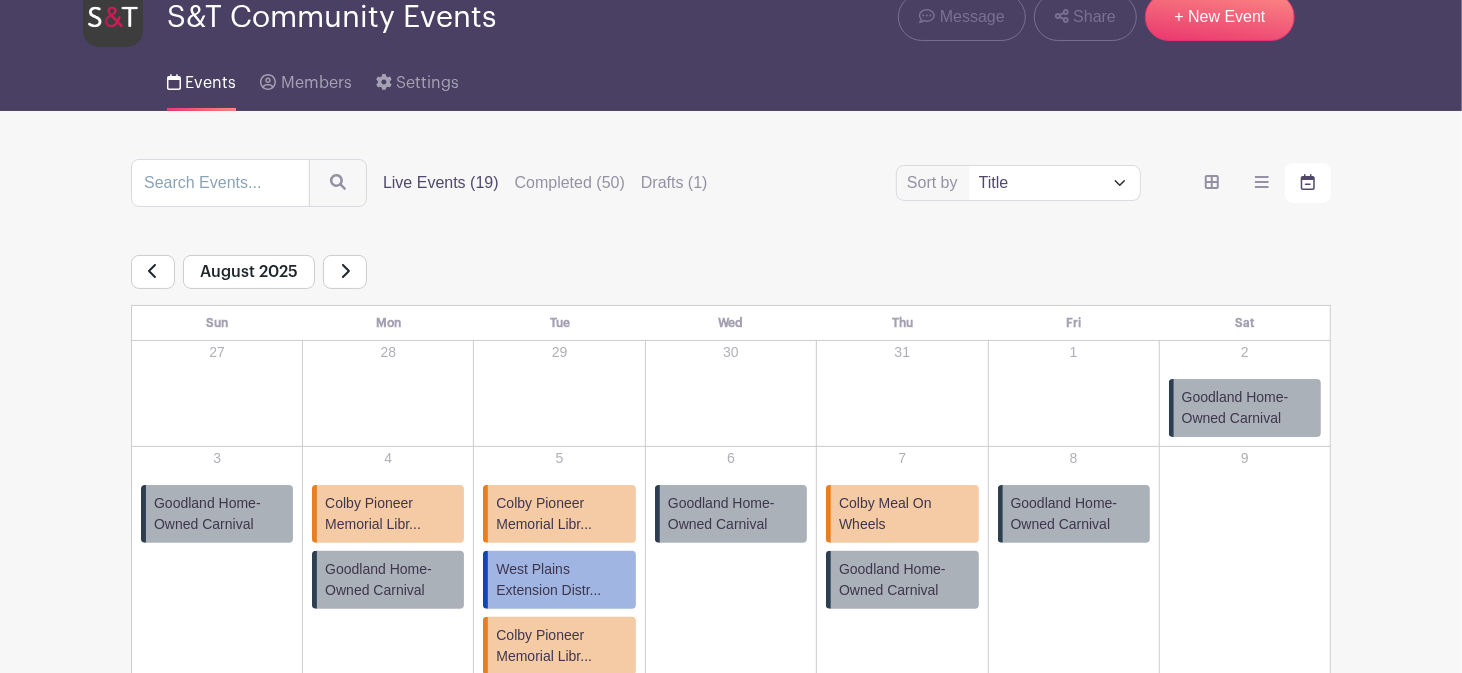 scroll, scrollTop: 95, scrollLeft: 0, axis: vertical 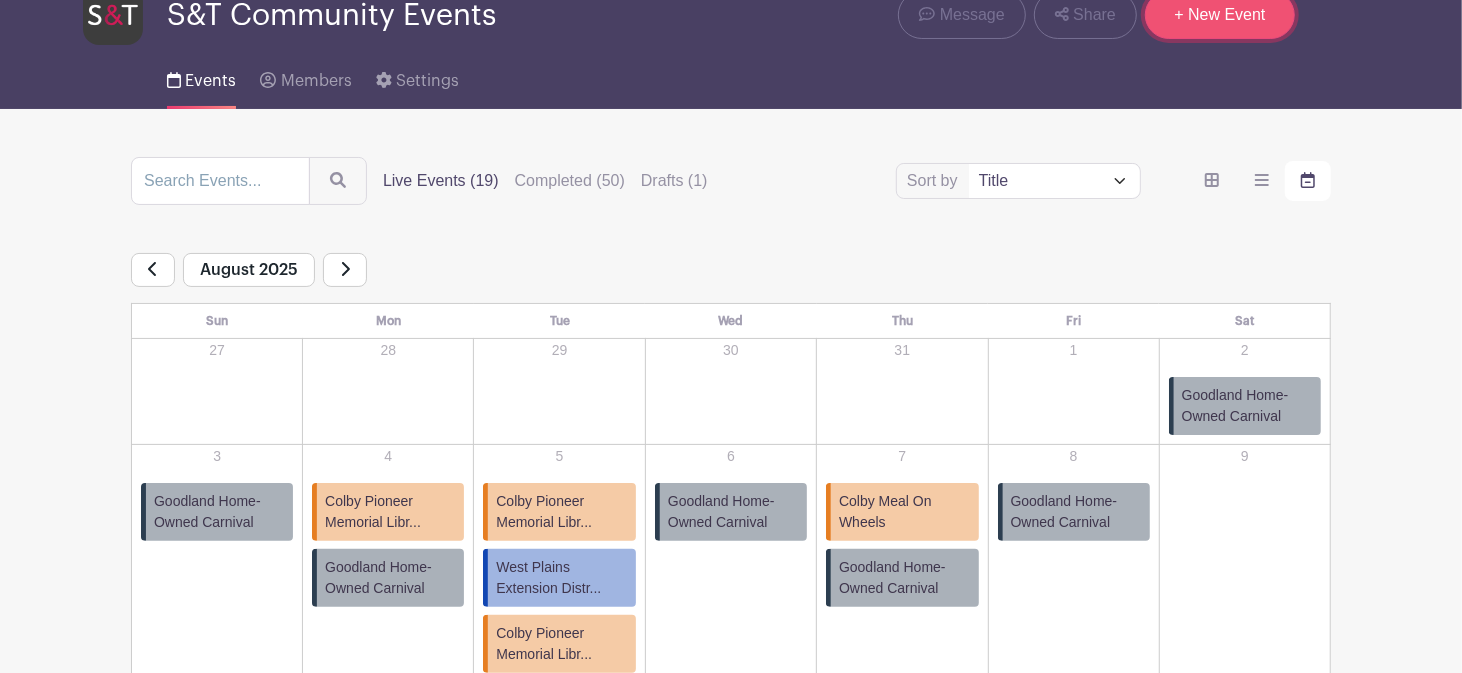 click on "+ New Event" at bounding box center [1220, 15] 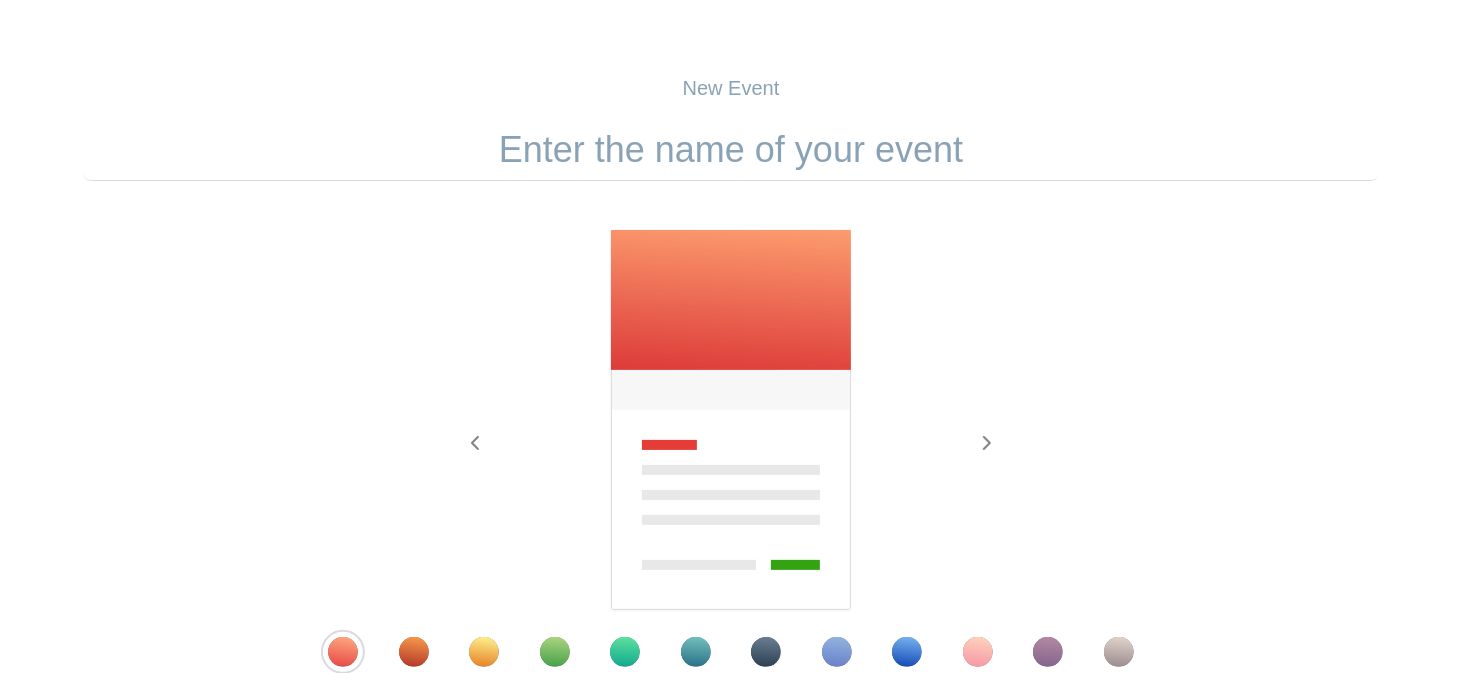 scroll, scrollTop: 0, scrollLeft: 0, axis: both 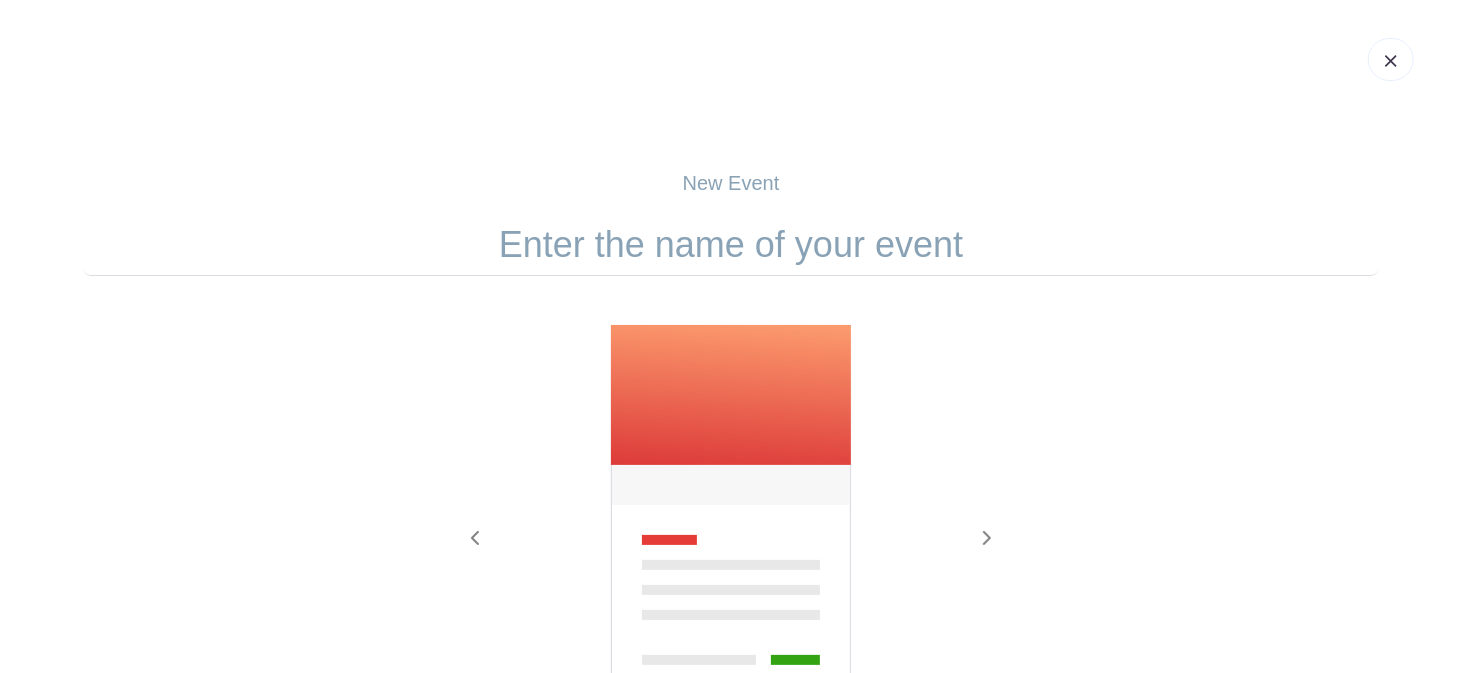 click at bounding box center [1391, 59] 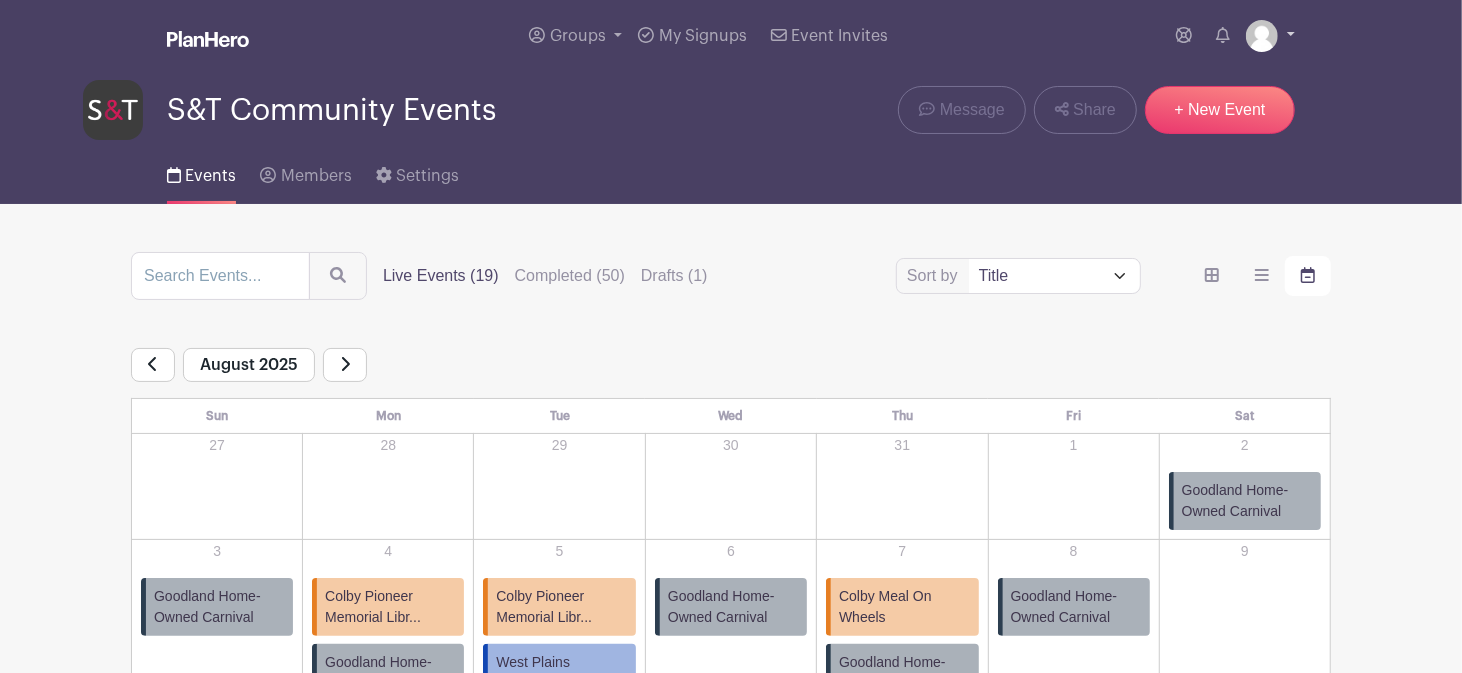 click at bounding box center (1262, 36) 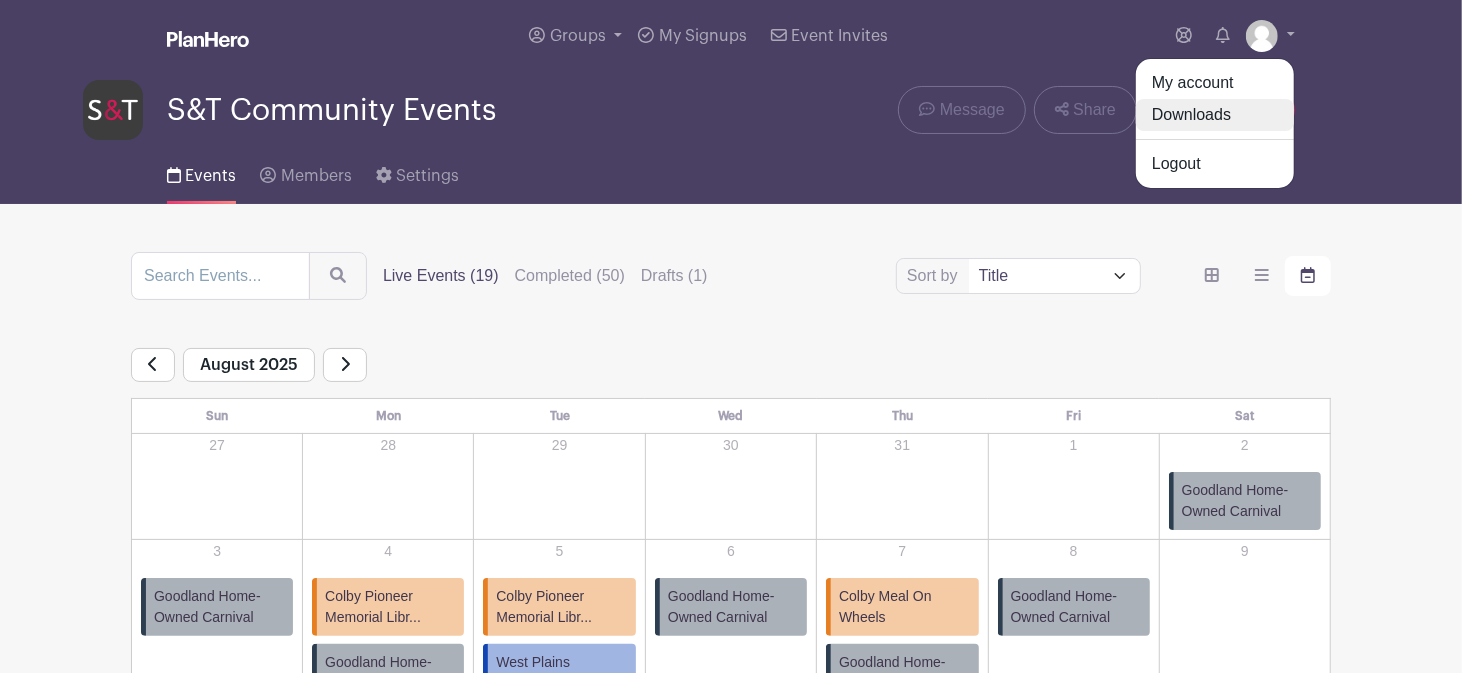 click on "Downloads" at bounding box center [1215, 115] 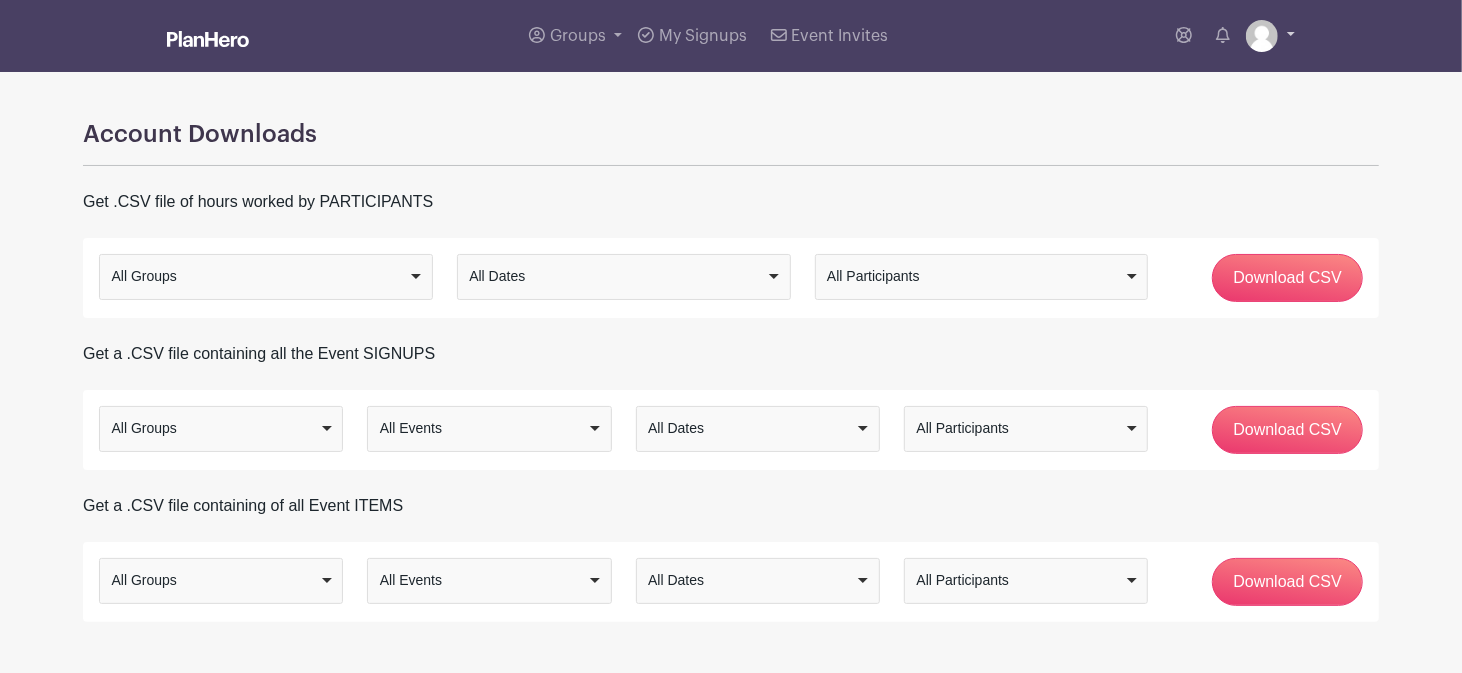 click at bounding box center (1262, 36) 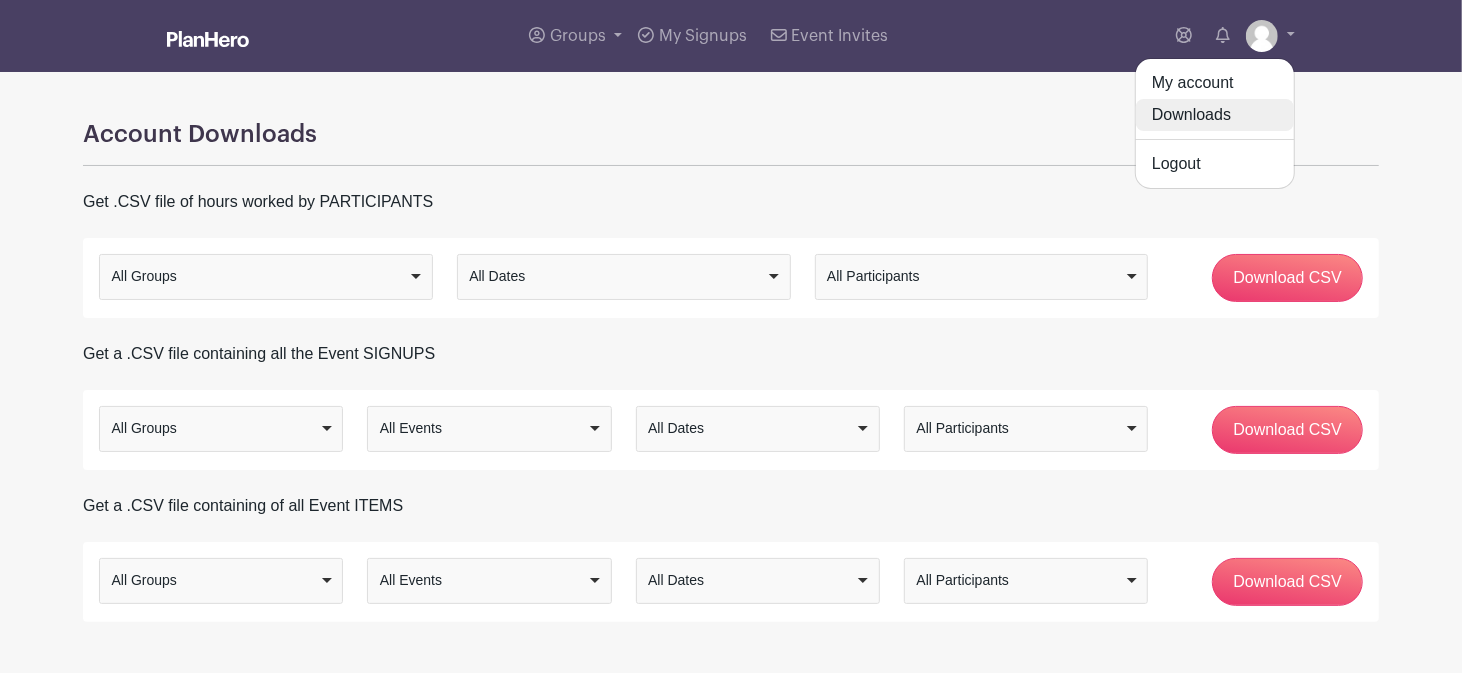 click on "Downloads" at bounding box center [1215, 115] 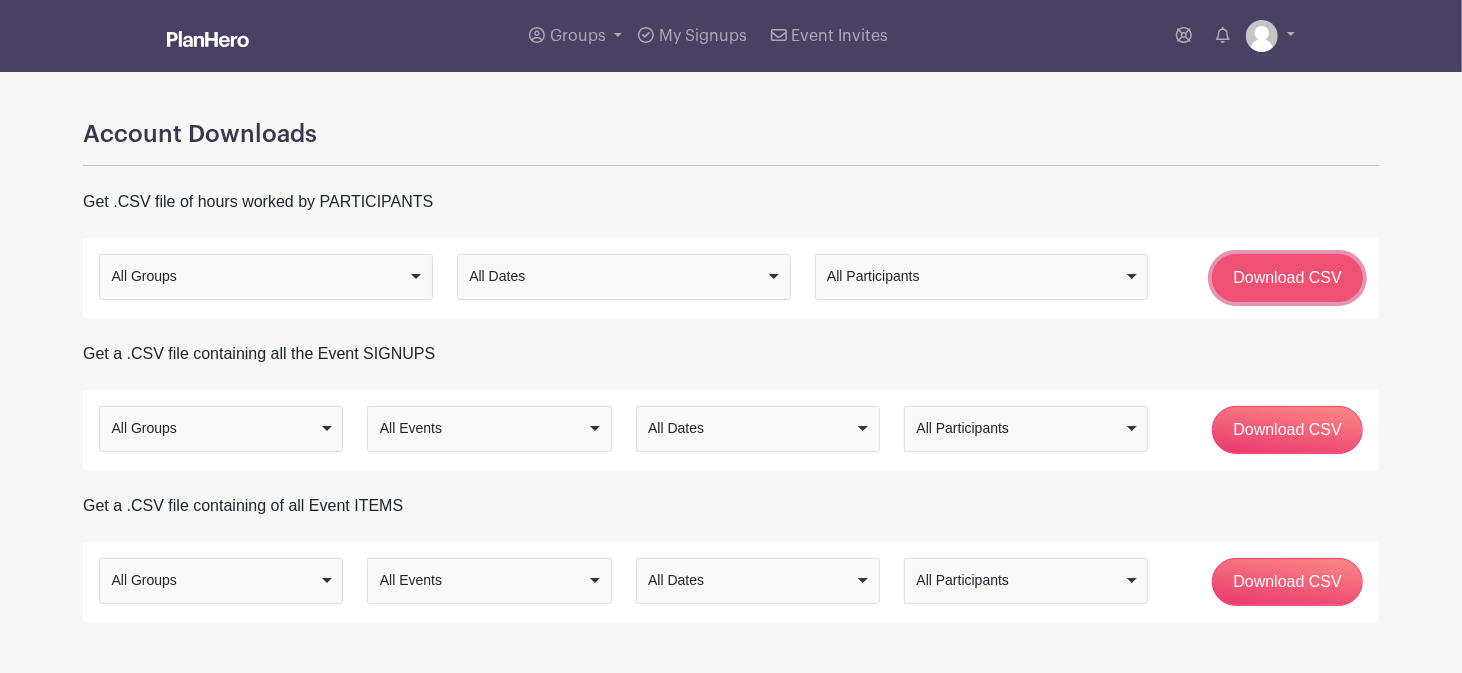 click on "Download CSV" at bounding box center (1287, 278) 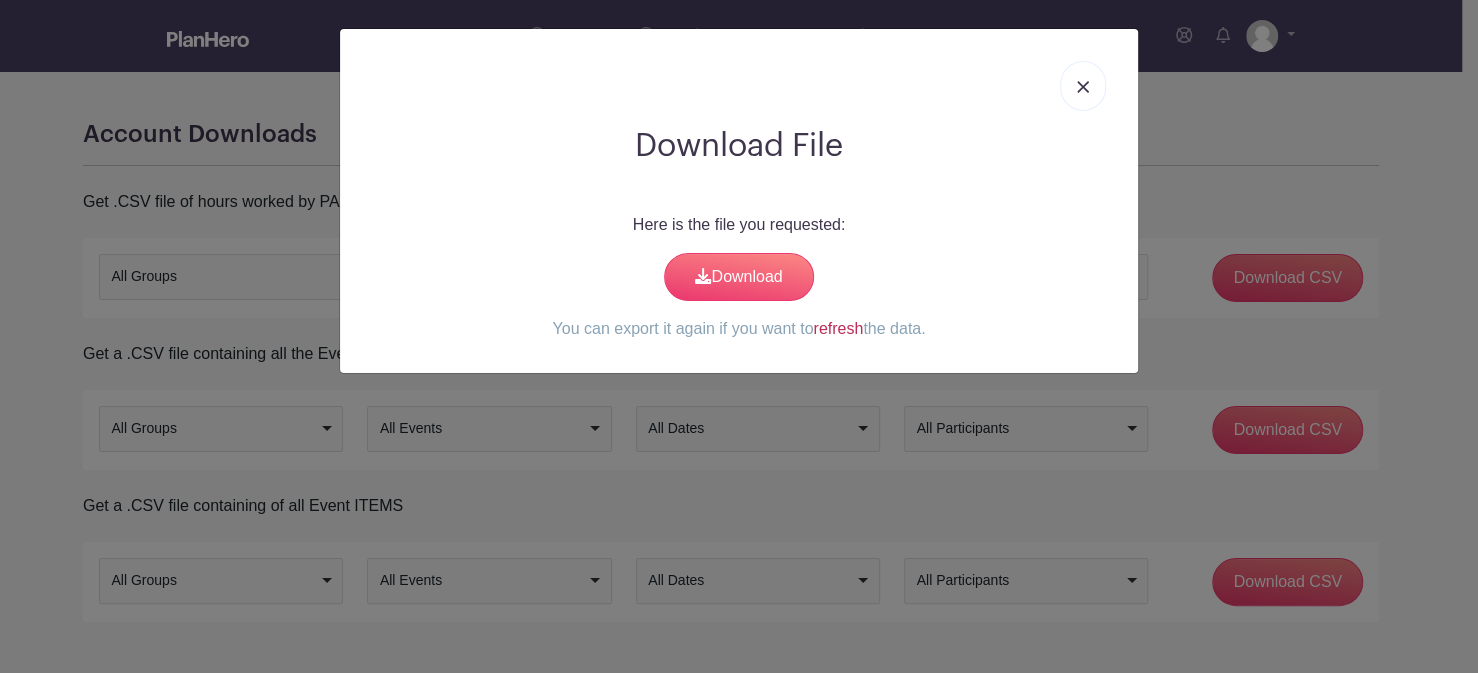 click on "refresh" at bounding box center [838, 328] 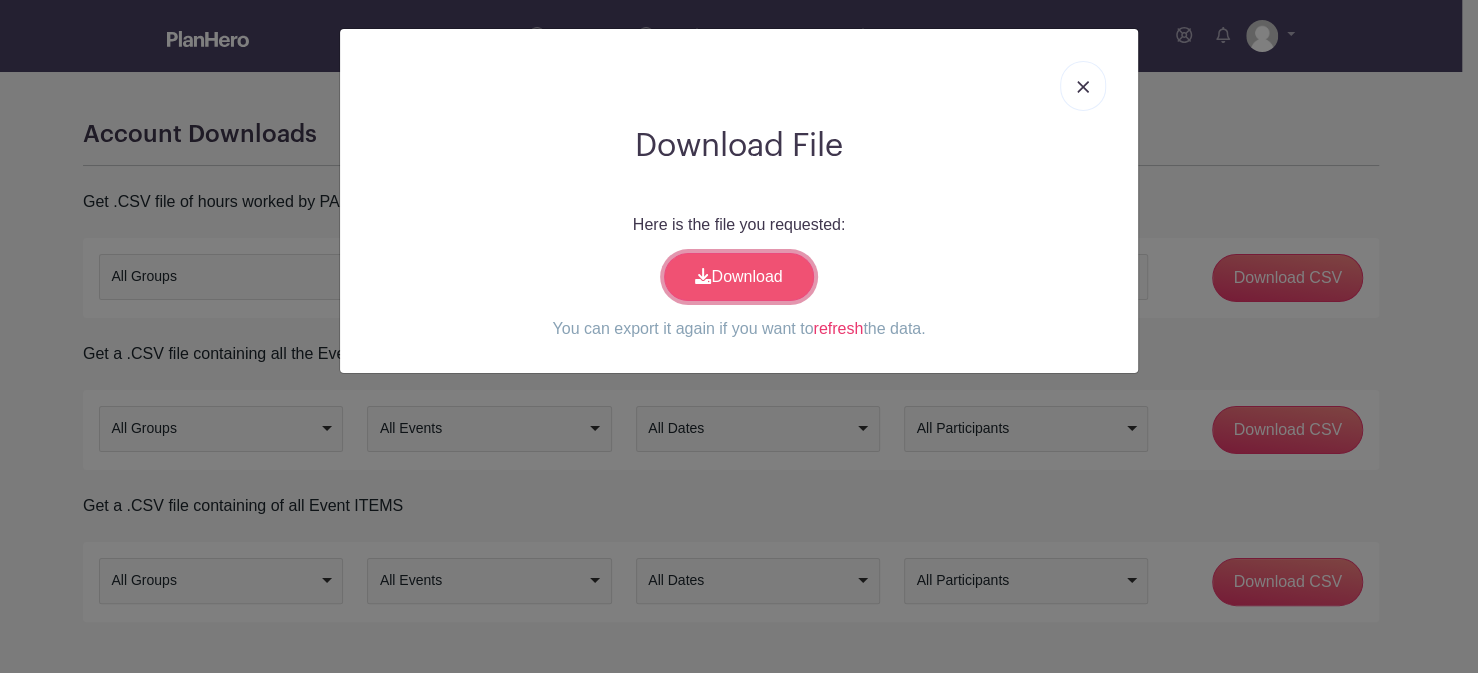click on "Download" at bounding box center (739, 277) 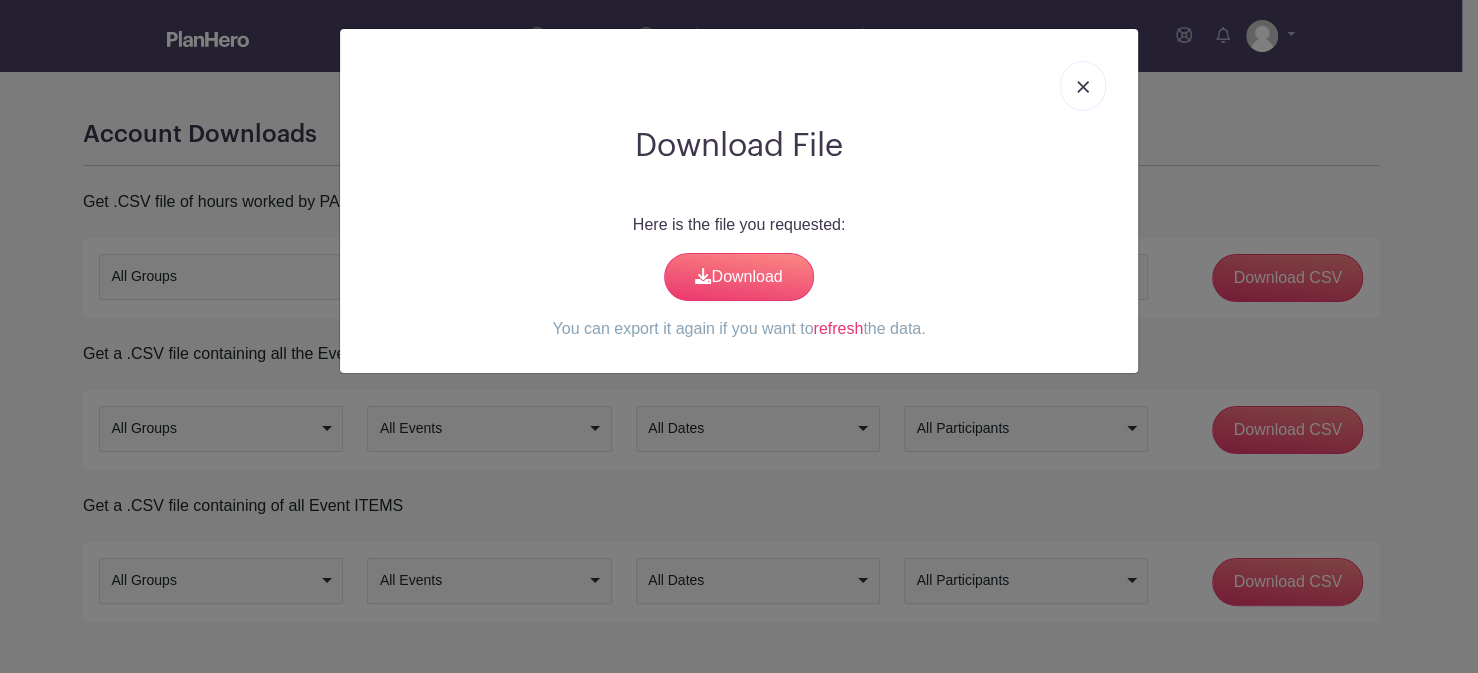 click at bounding box center (1083, 87) 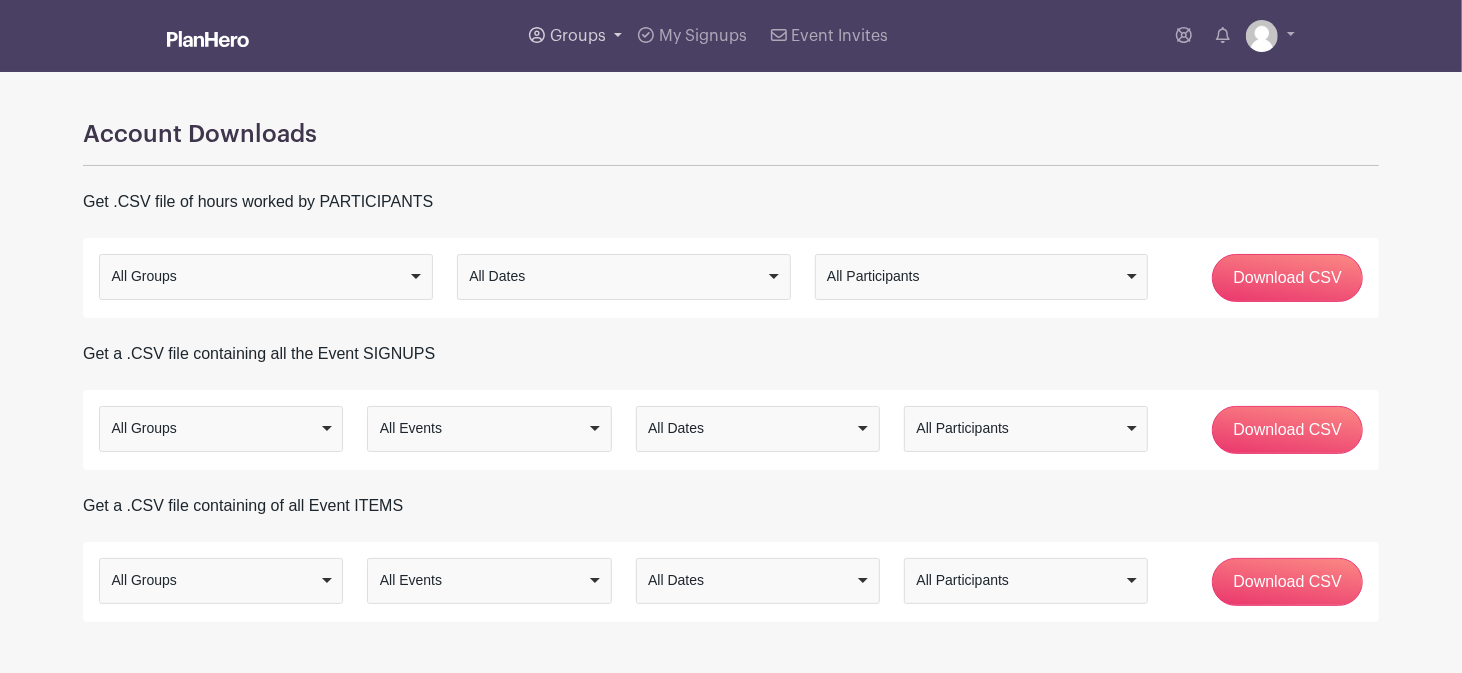 click on "Groups" at bounding box center [578, 36] 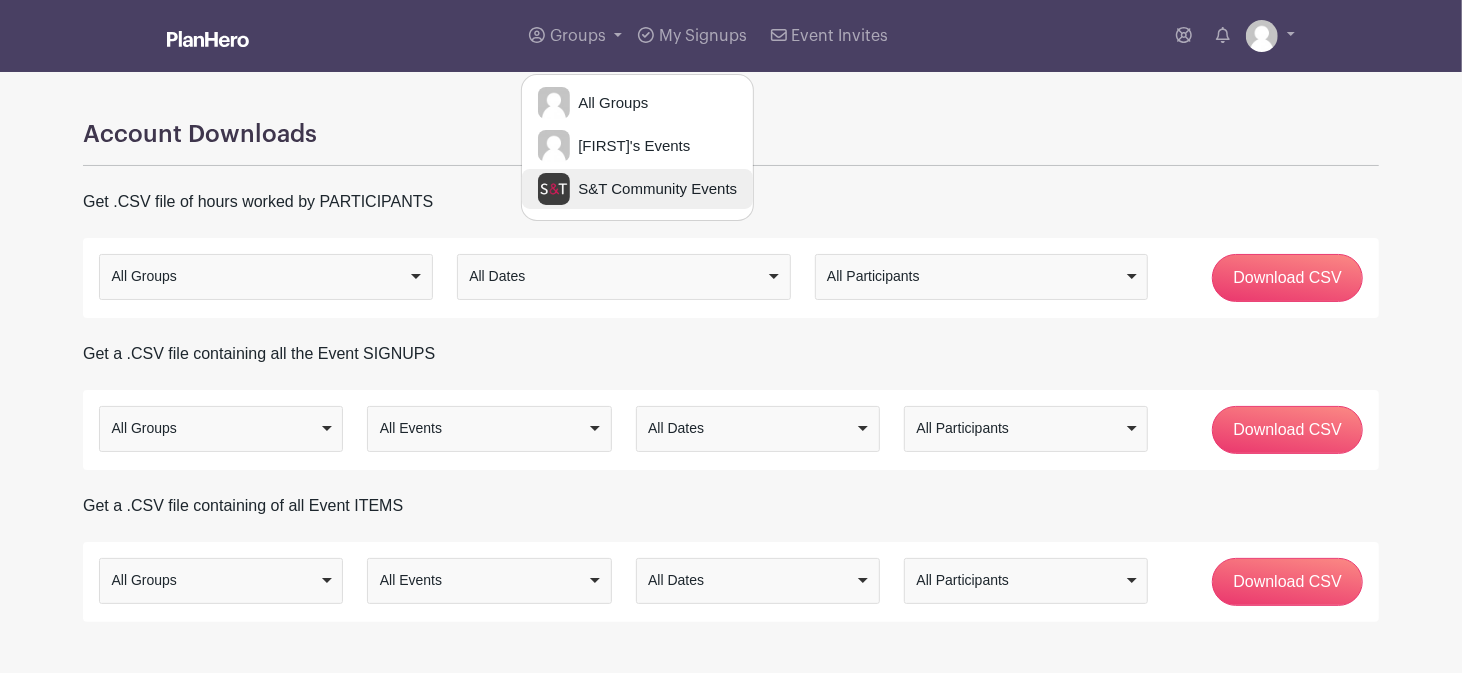 click on "S&T Community Events" at bounding box center [653, 189] 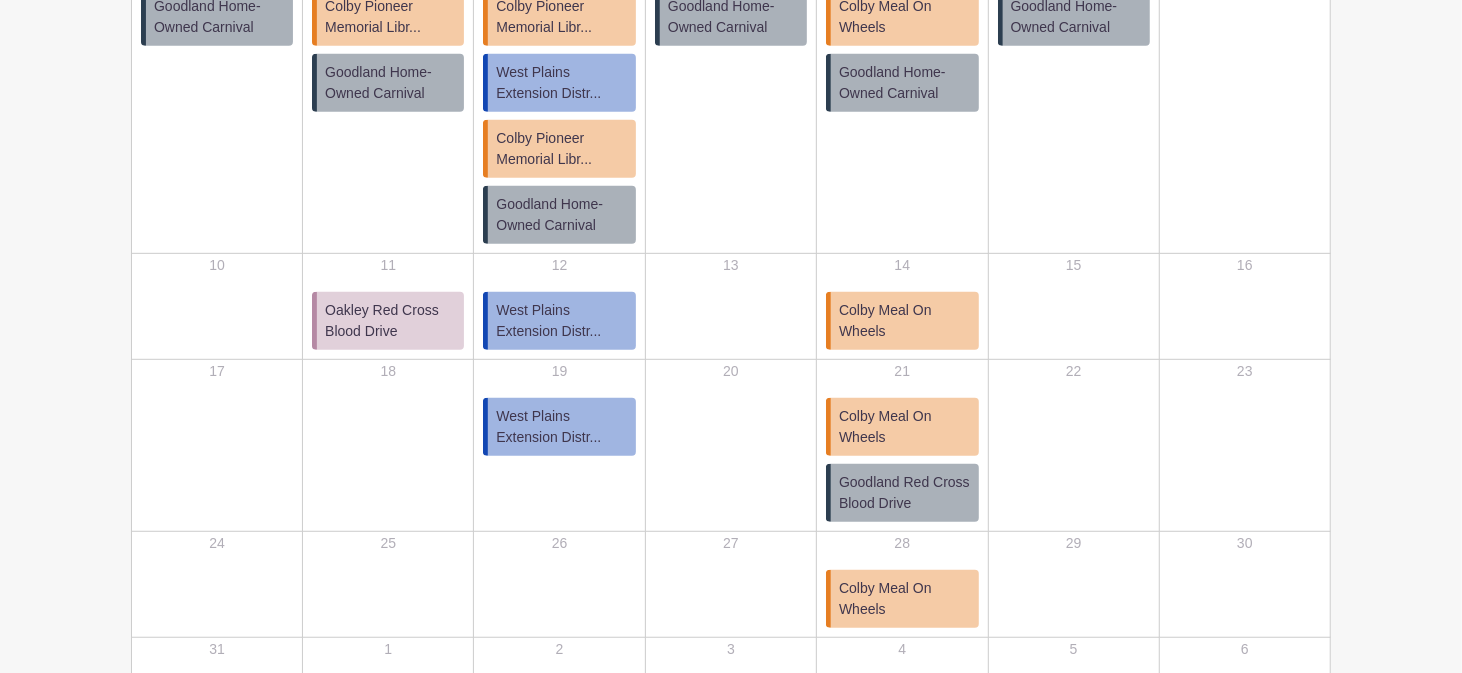 scroll, scrollTop: 609, scrollLeft: 0, axis: vertical 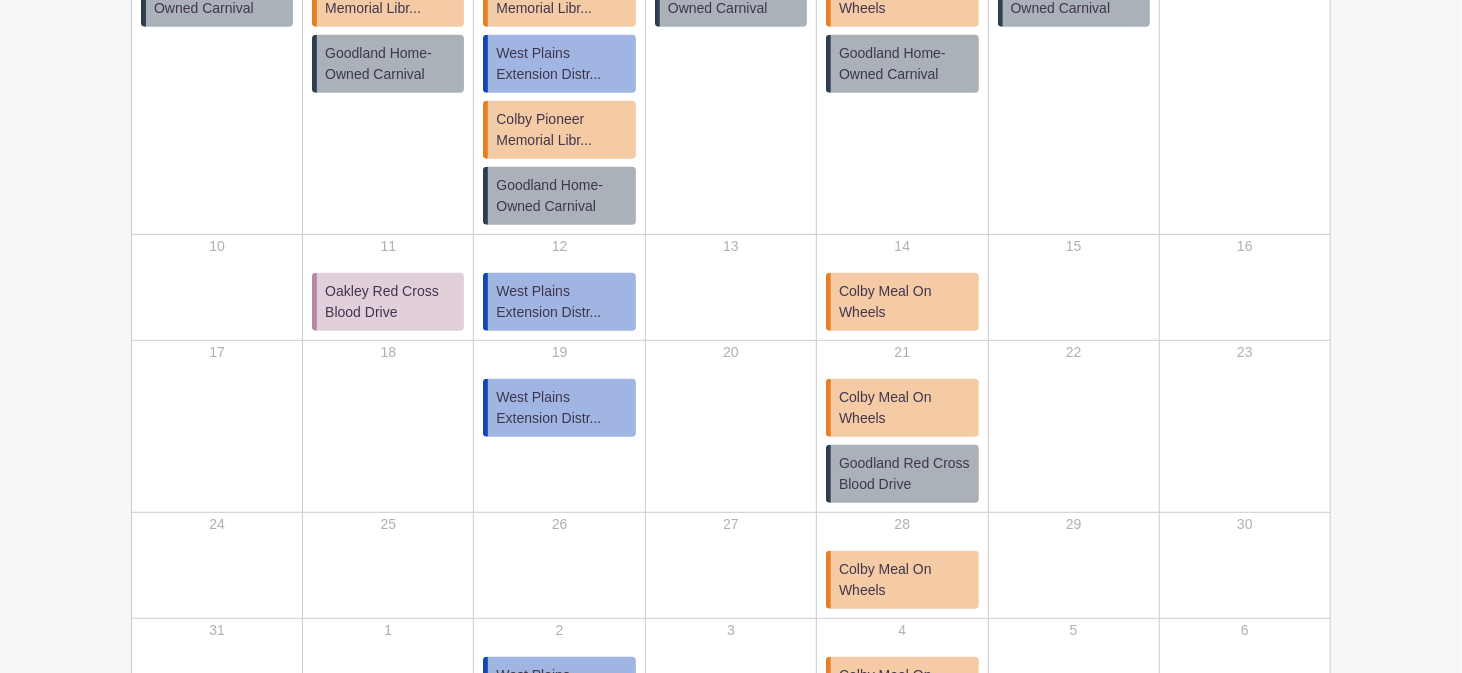 click on "Colby Meal On Wheels" at bounding box center [905, 302] 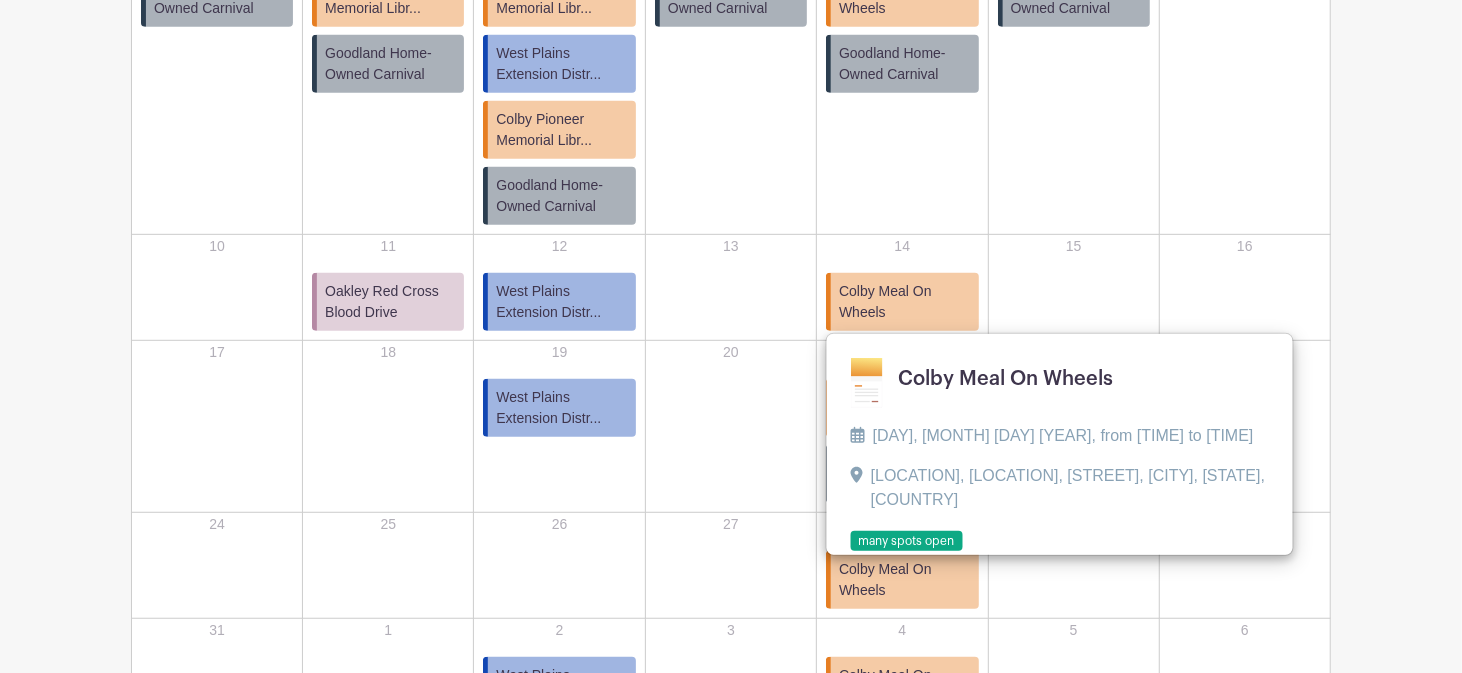 click at bounding box center (851, 552) 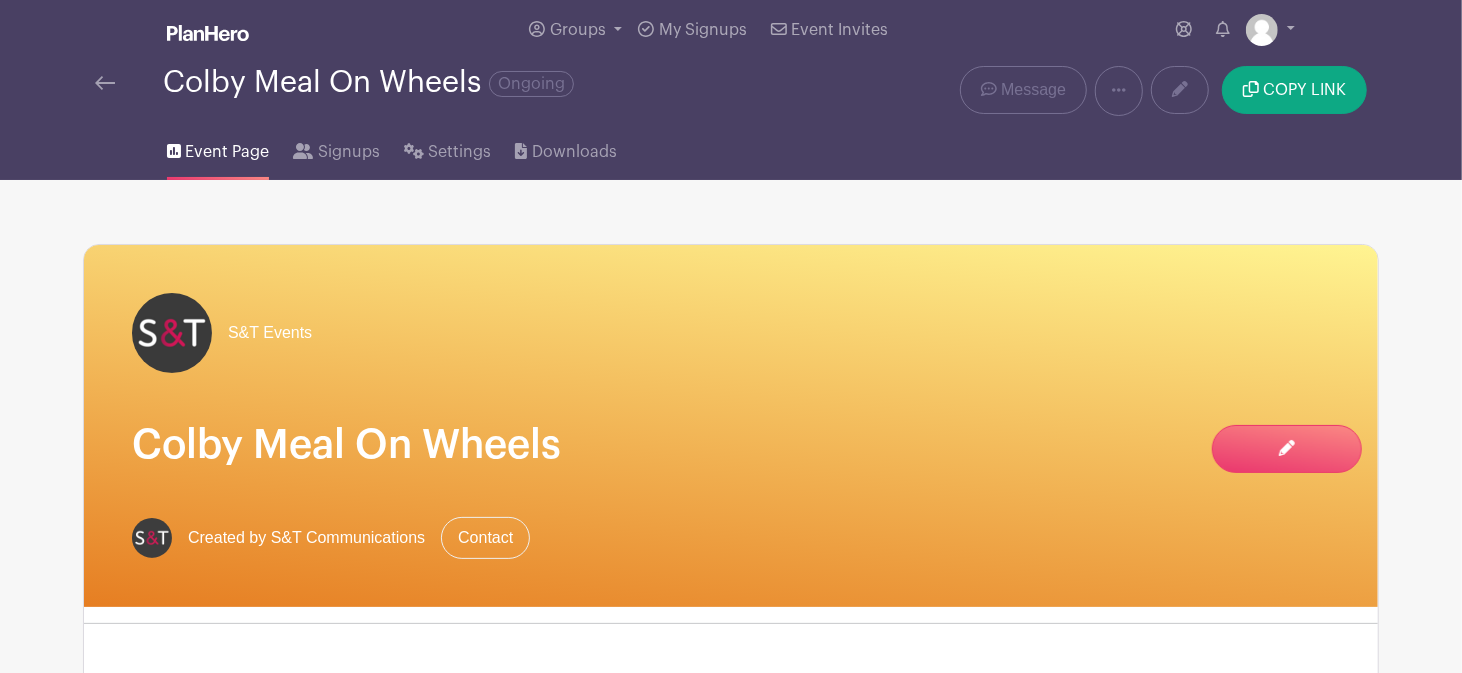 scroll, scrollTop: 0, scrollLeft: 0, axis: both 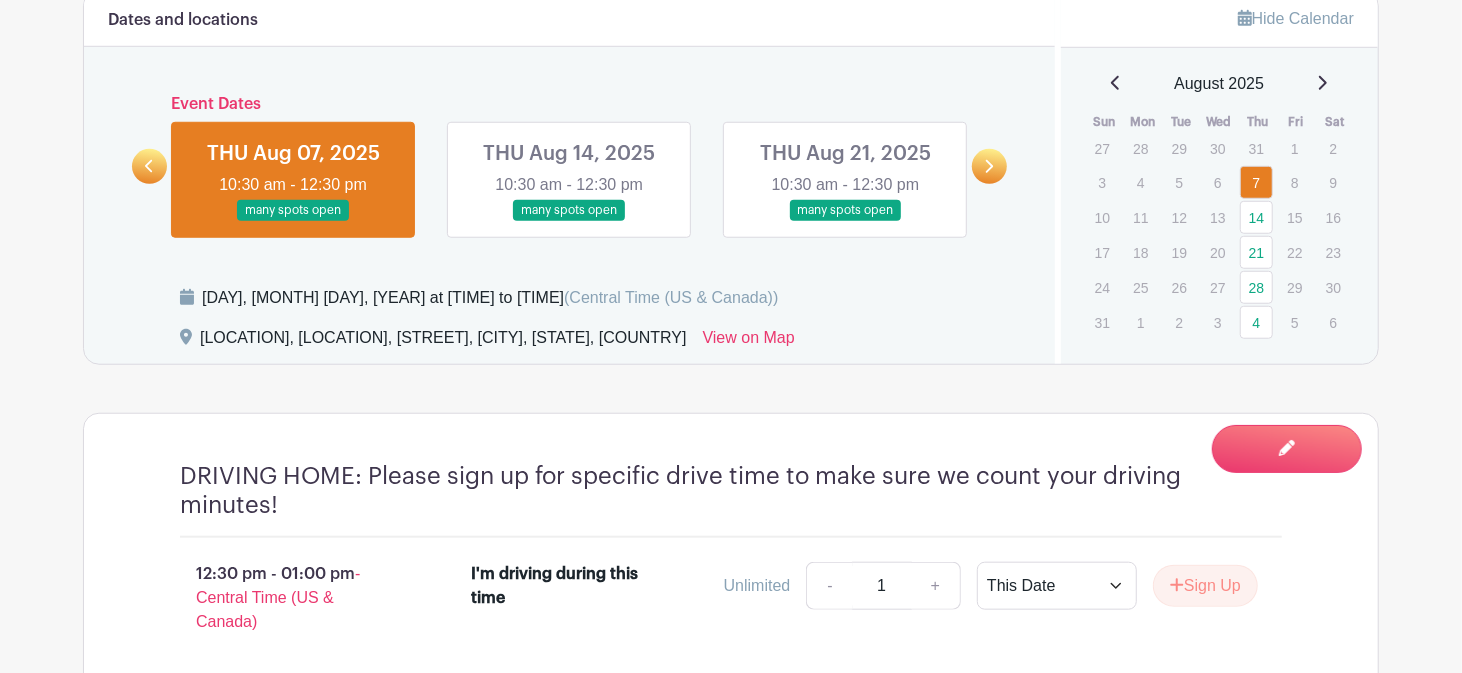click at bounding box center [569, 221] 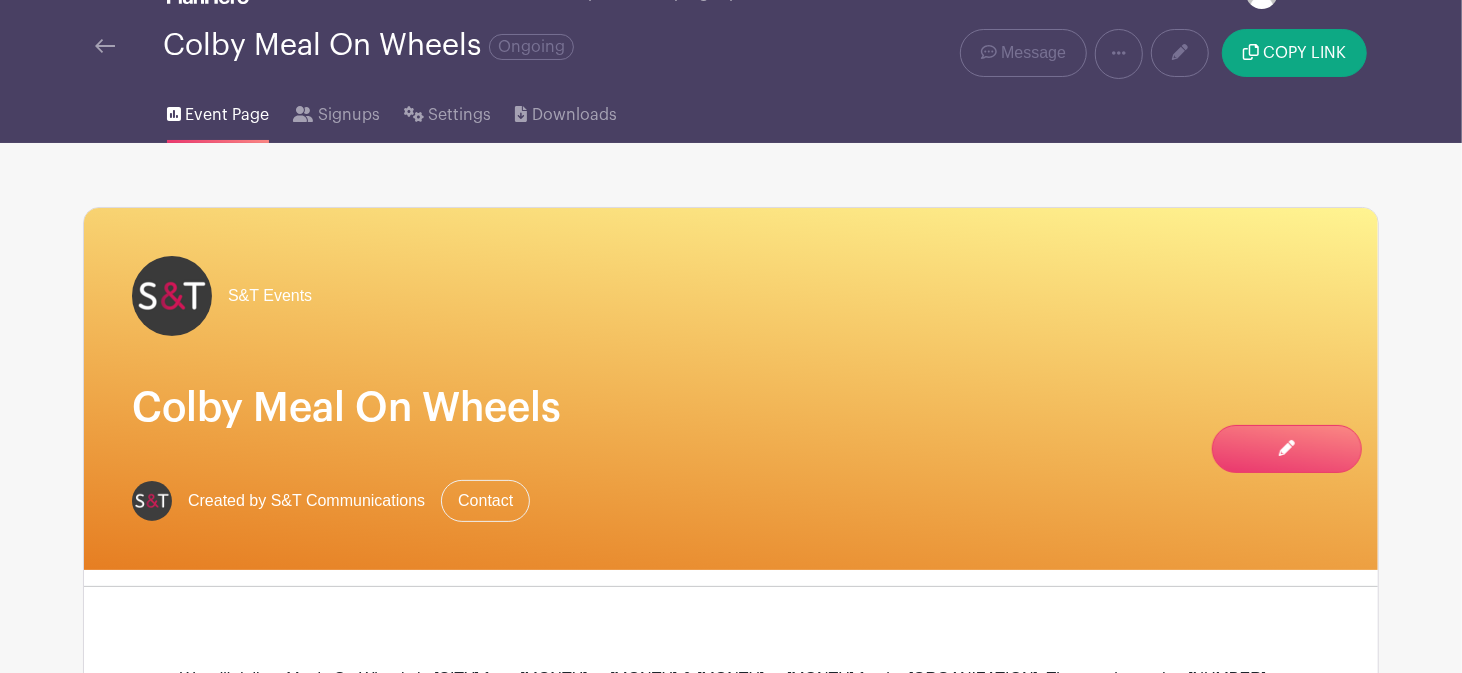scroll, scrollTop: 953, scrollLeft: 0, axis: vertical 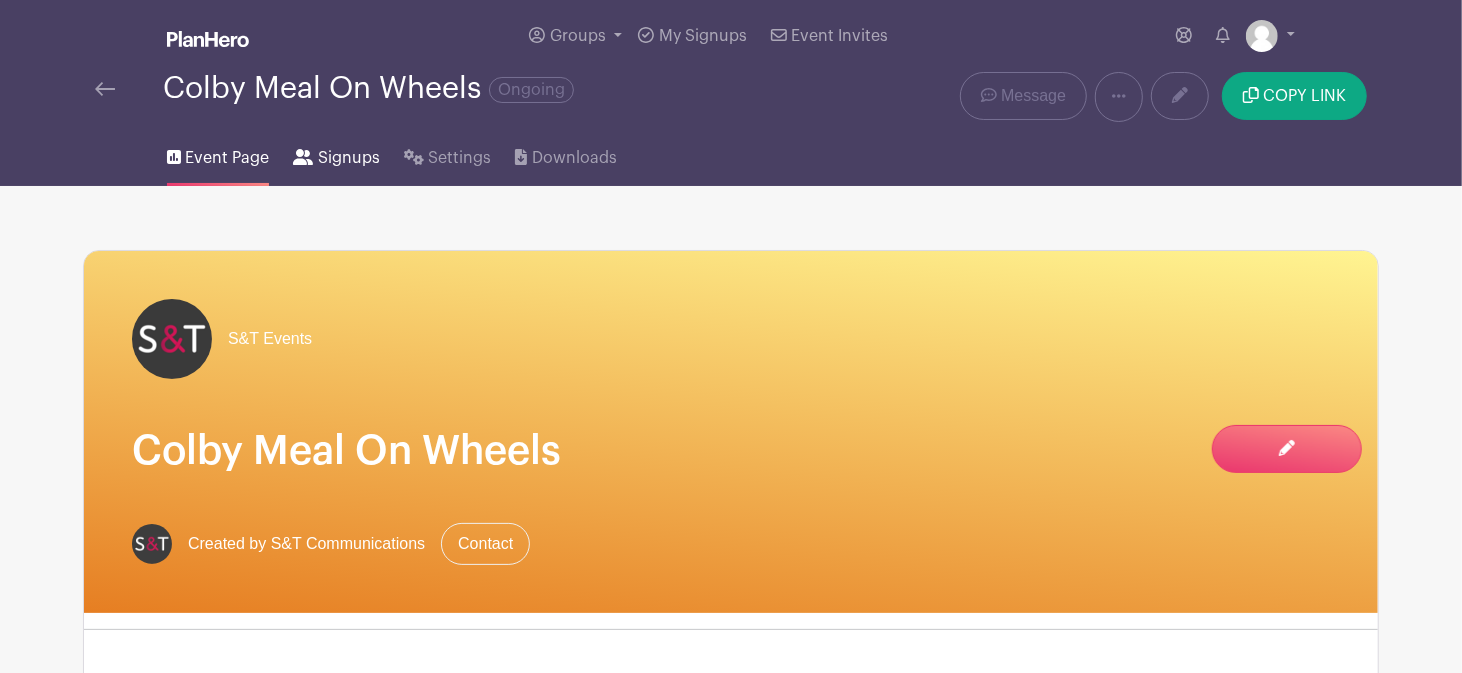click on "Signups" at bounding box center (349, 158) 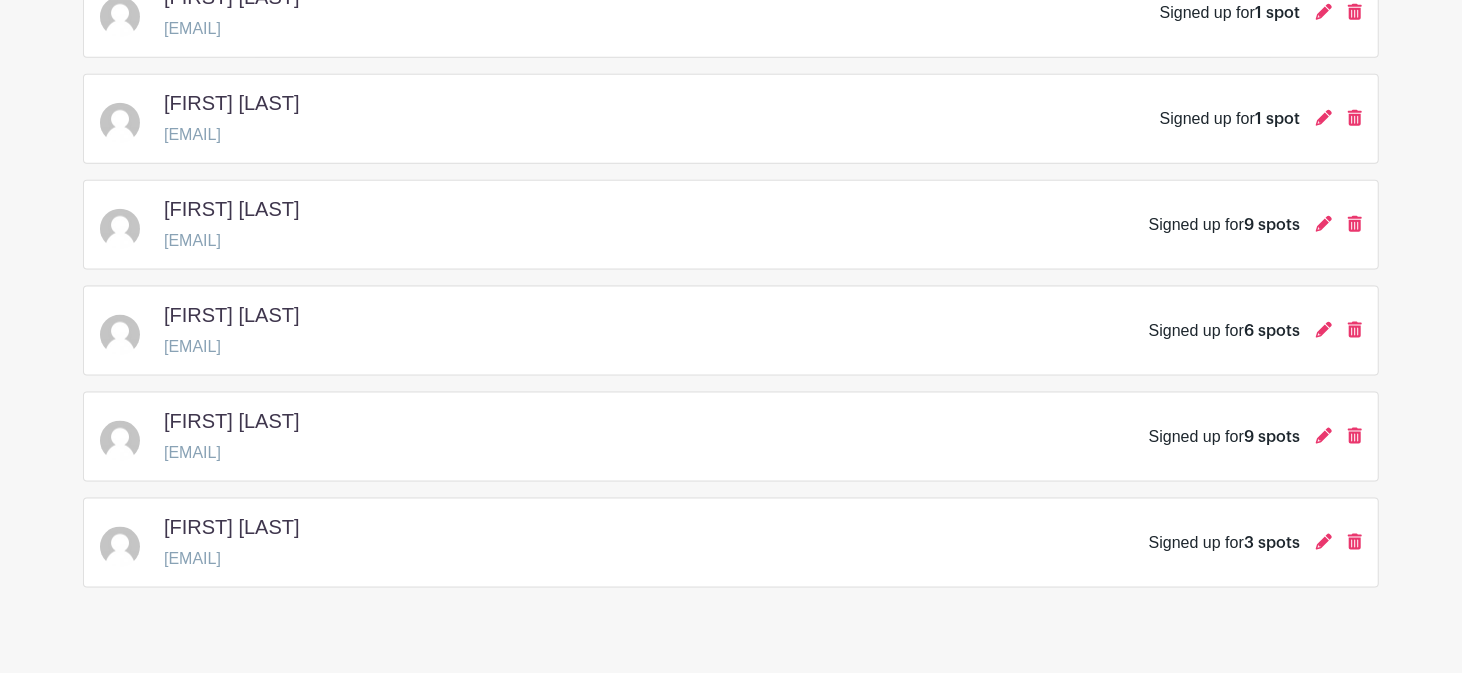 scroll, scrollTop: 1576, scrollLeft: 0, axis: vertical 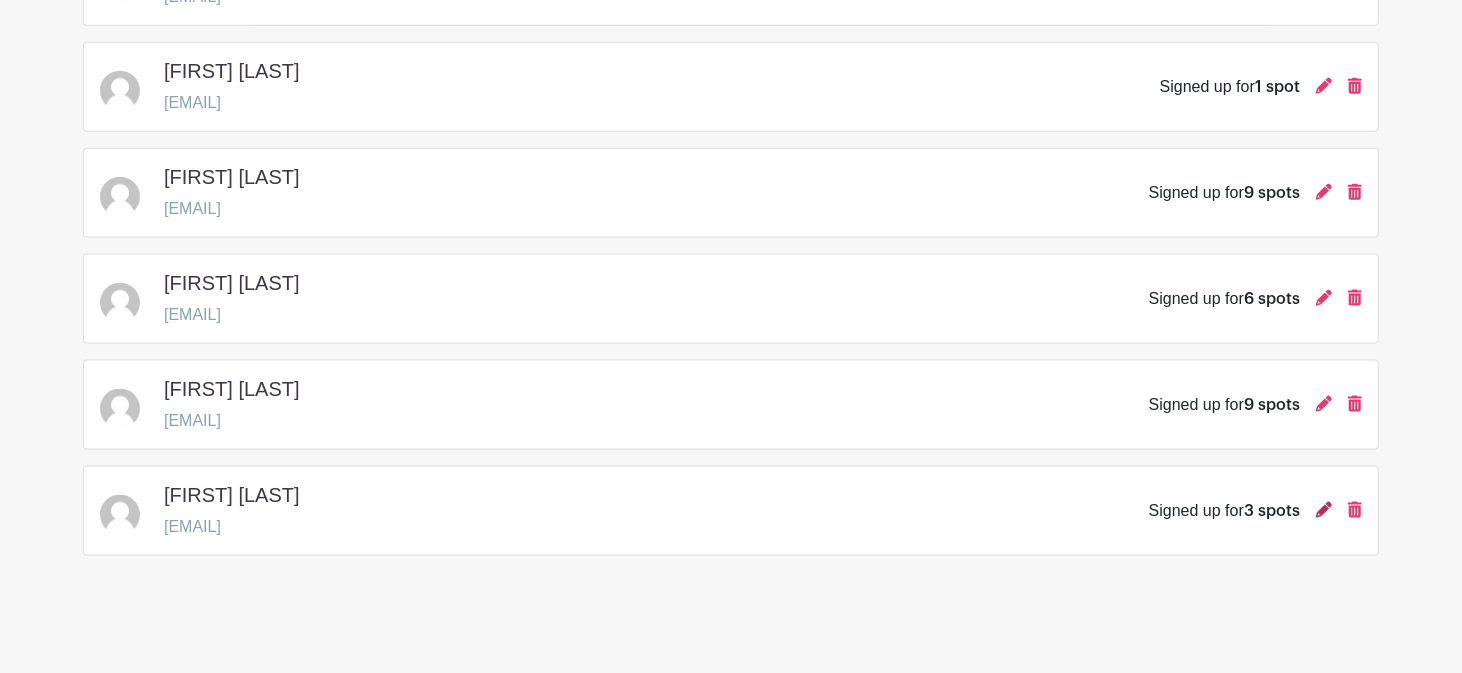 click 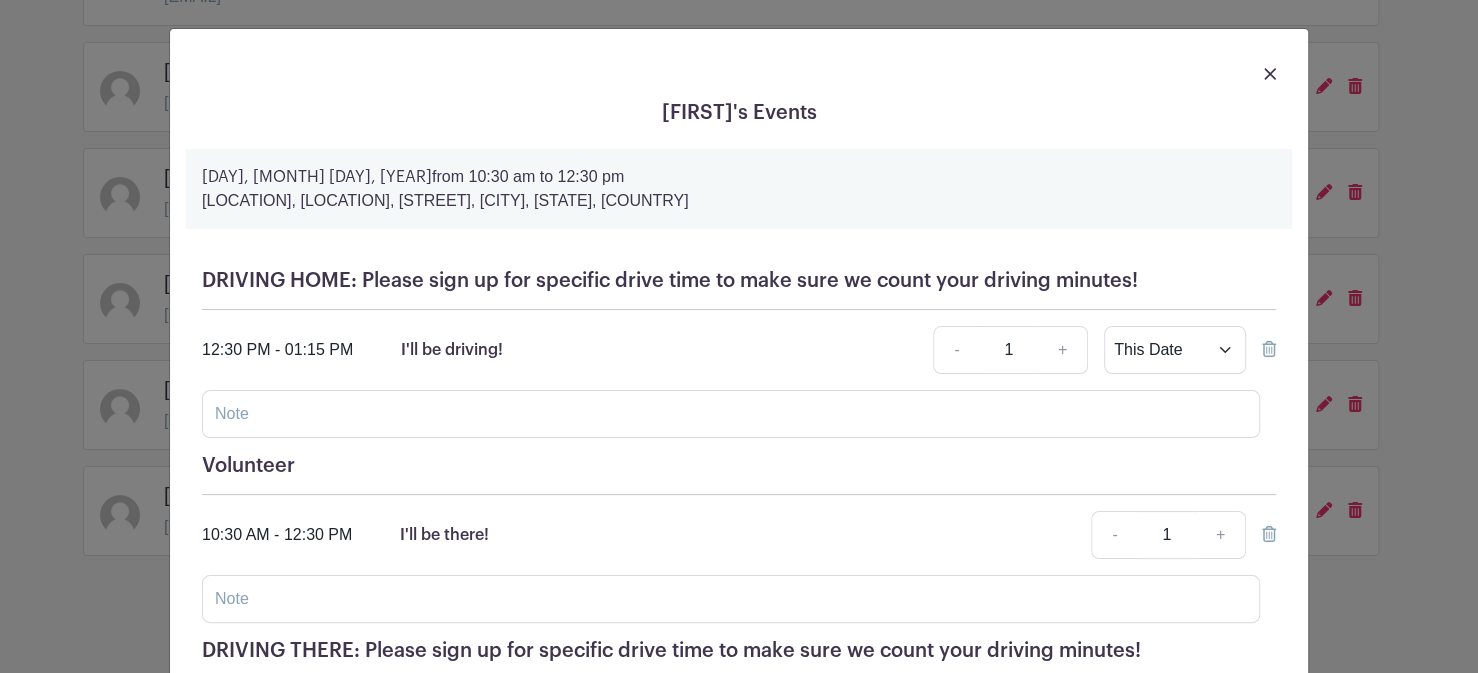 click at bounding box center [739, 73] 